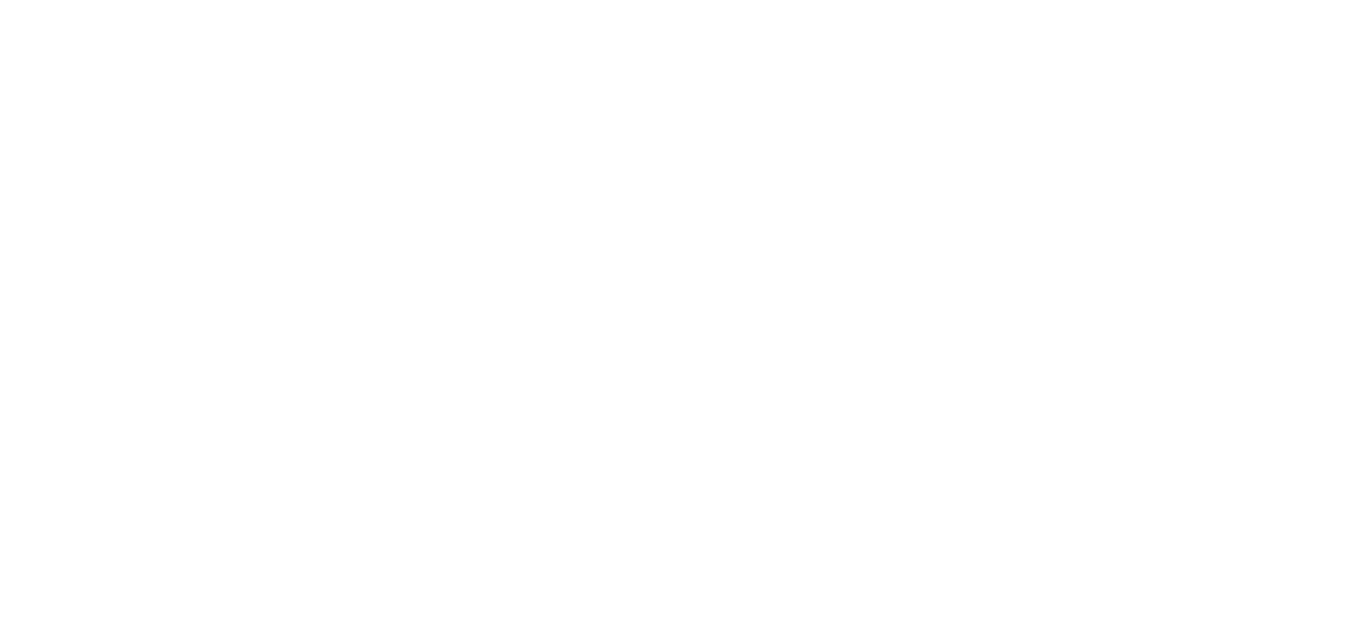 scroll, scrollTop: 0, scrollLeft: 0, axis: both 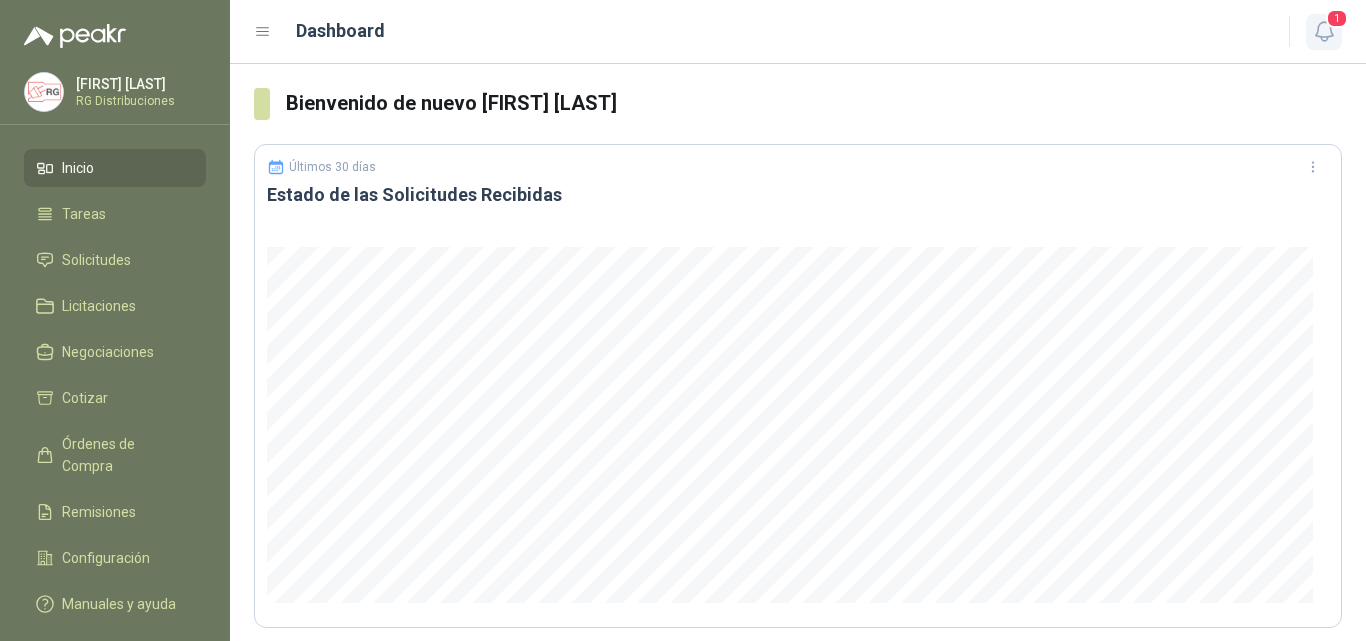 click at bounding box center (1324, 31) 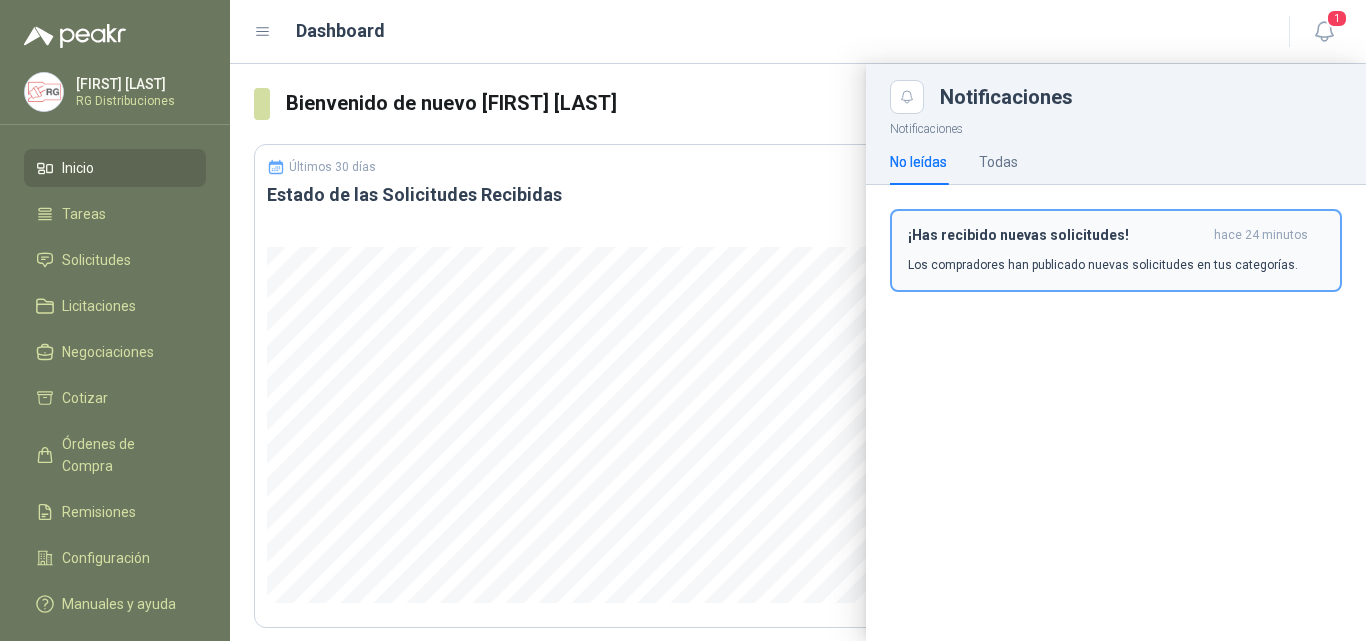 click on "¡Has recibido nuevas solicitudes!" at bounding box center [1057, 235] 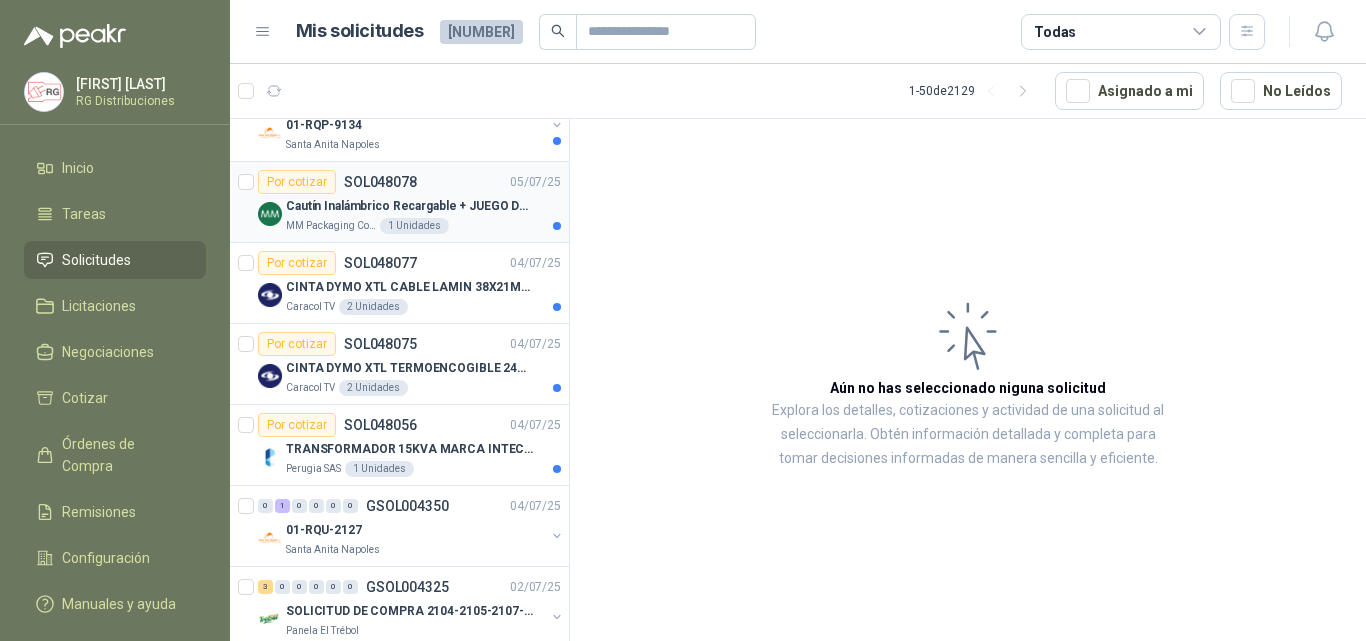 scroll, scrollTop: 0, scrollLeft: 0, axis: both 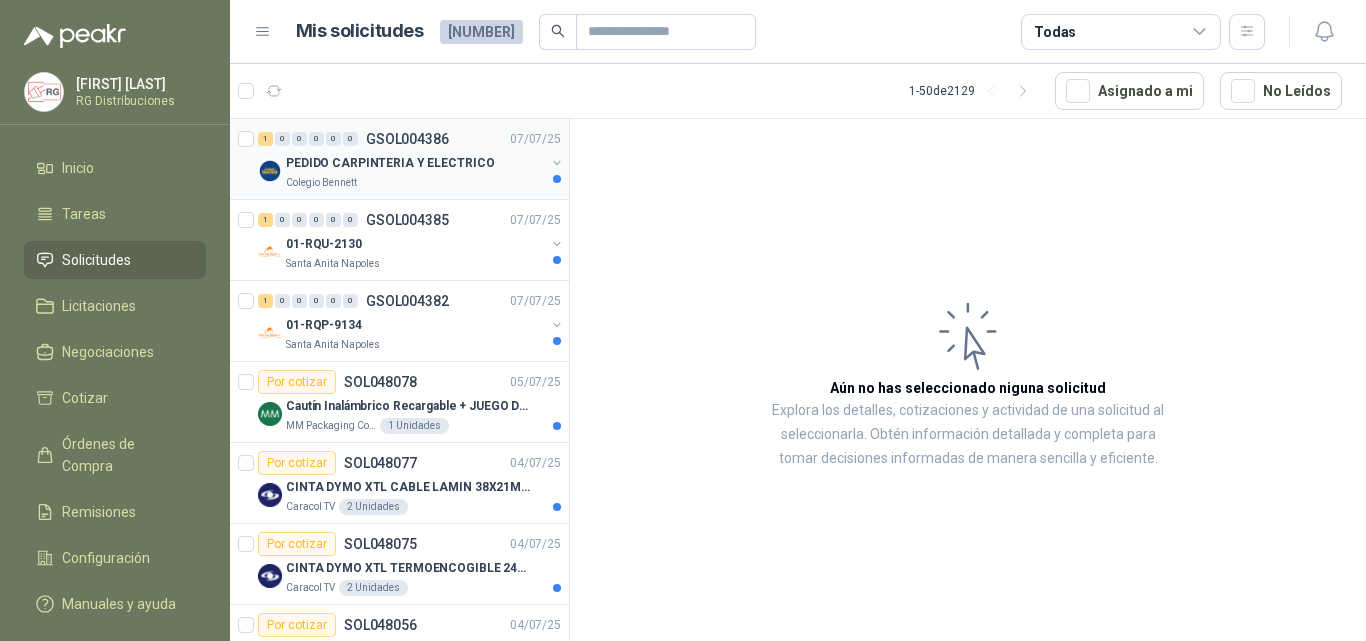 click on "PEDIDO CARPINTERIA Y ELECTRICO" at bounding box center (390, 163) 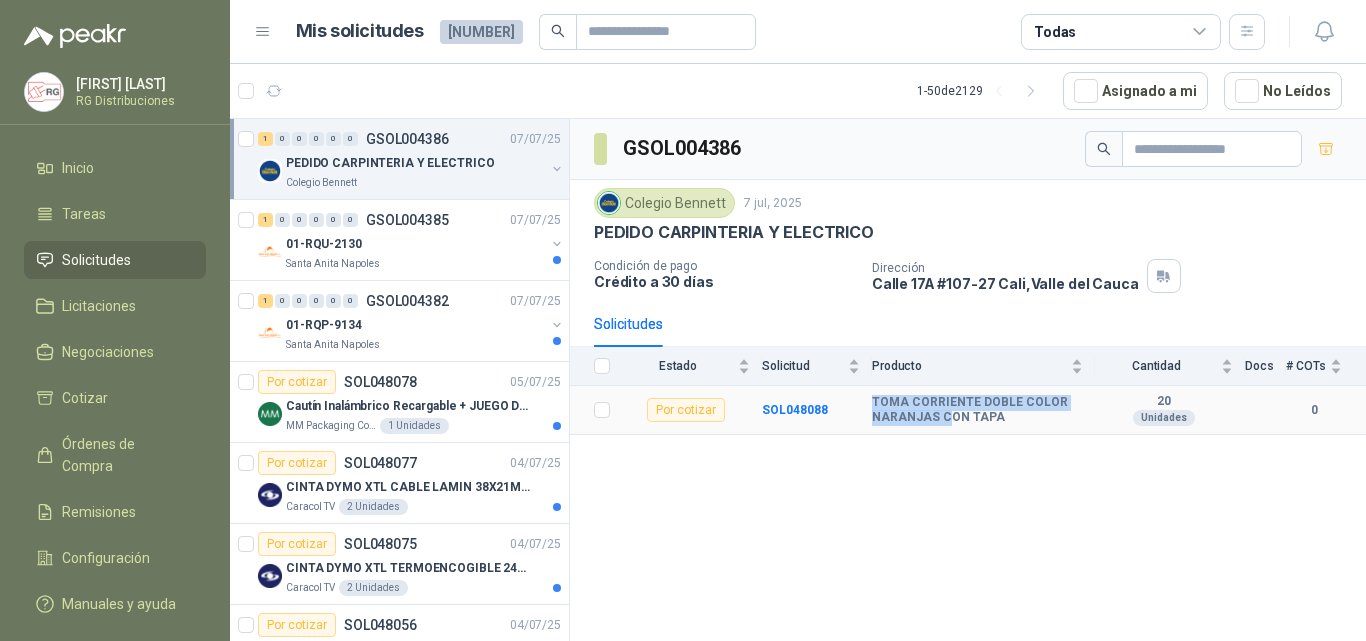 drag, startPoint x: 920, startPoint y: 414, endPoint x: 945, endPoint y: 463, distance: 55.00909 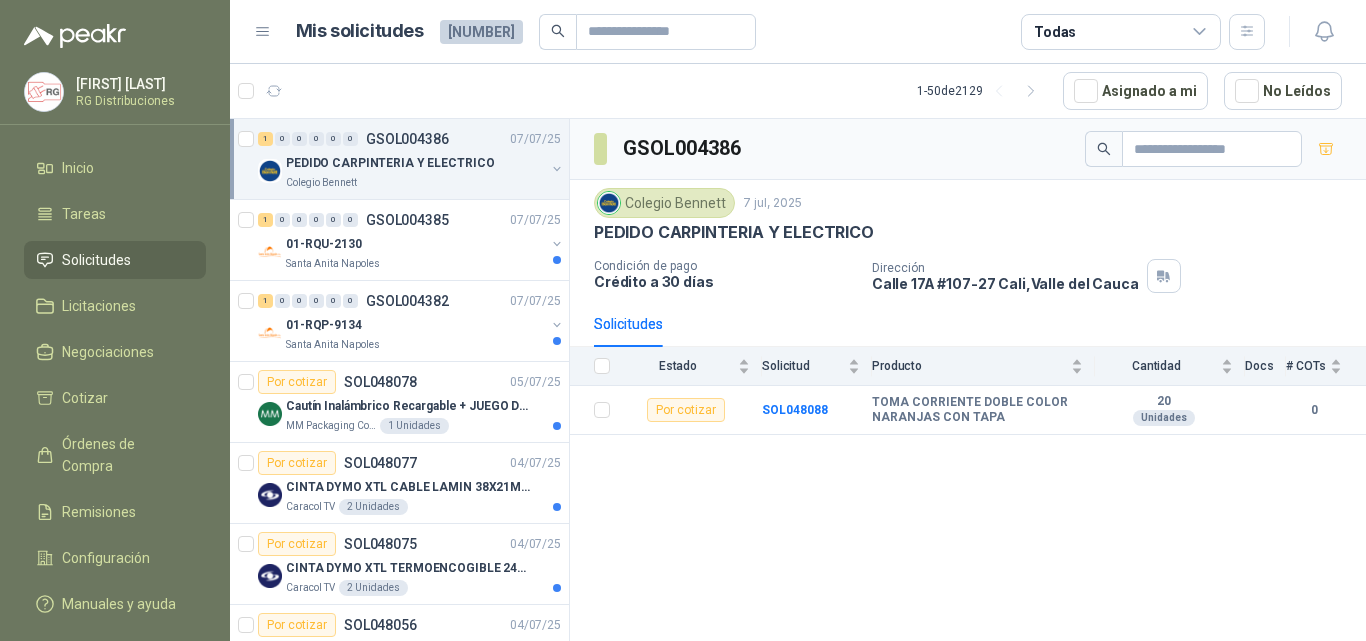 click on "GSOL004386   [ORGANIZATION] 7 jul, 2025   PEDIDO CARPINTERIA Y ELECTRICO  Condición de pago Crédito a 30 días Dirección Calle 17A #107-27   [CITY] ,  [STATE] Solicitudes Estado Solicitud Producto Cantidad Docs # COTs Por cotizar SOL048088 TOMA CORRIENTE DOBLE COLOR NARANJAS CON TAPA  20 Unidades 0" at bounding box center (968, 383) 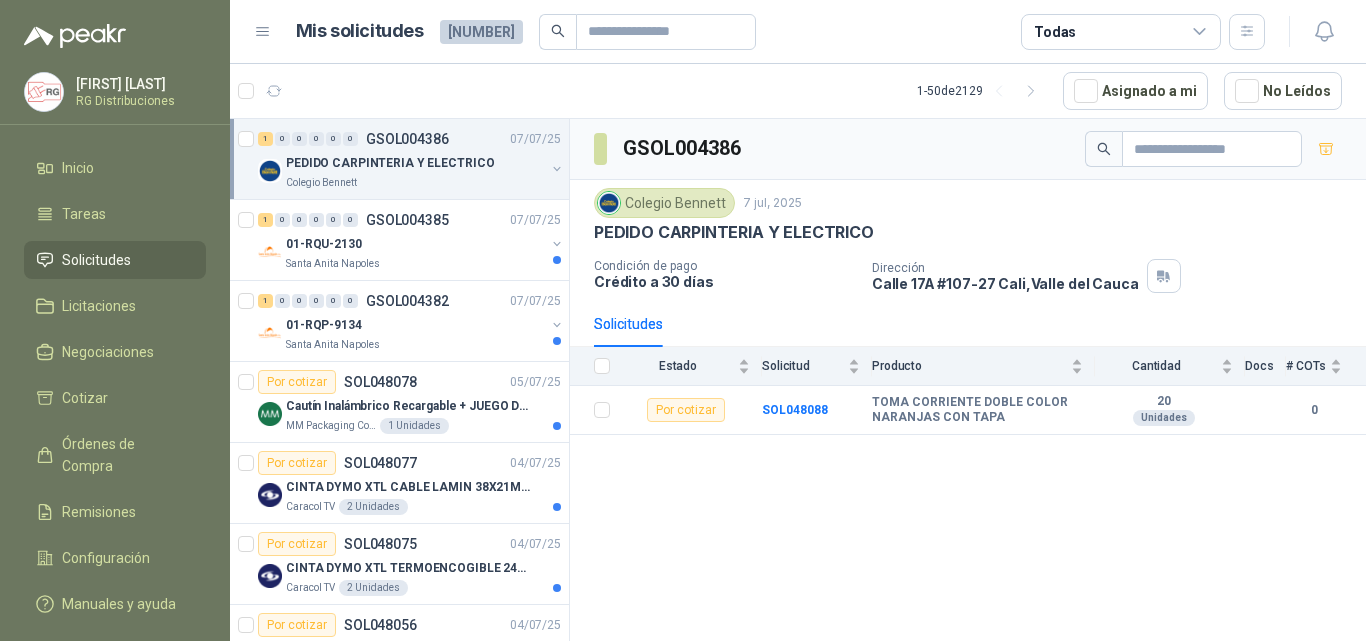 drag, startPoint x: 957, startPoint y: 290, endPoint x: 1022, endPoint y: 410, distance: 136.47343 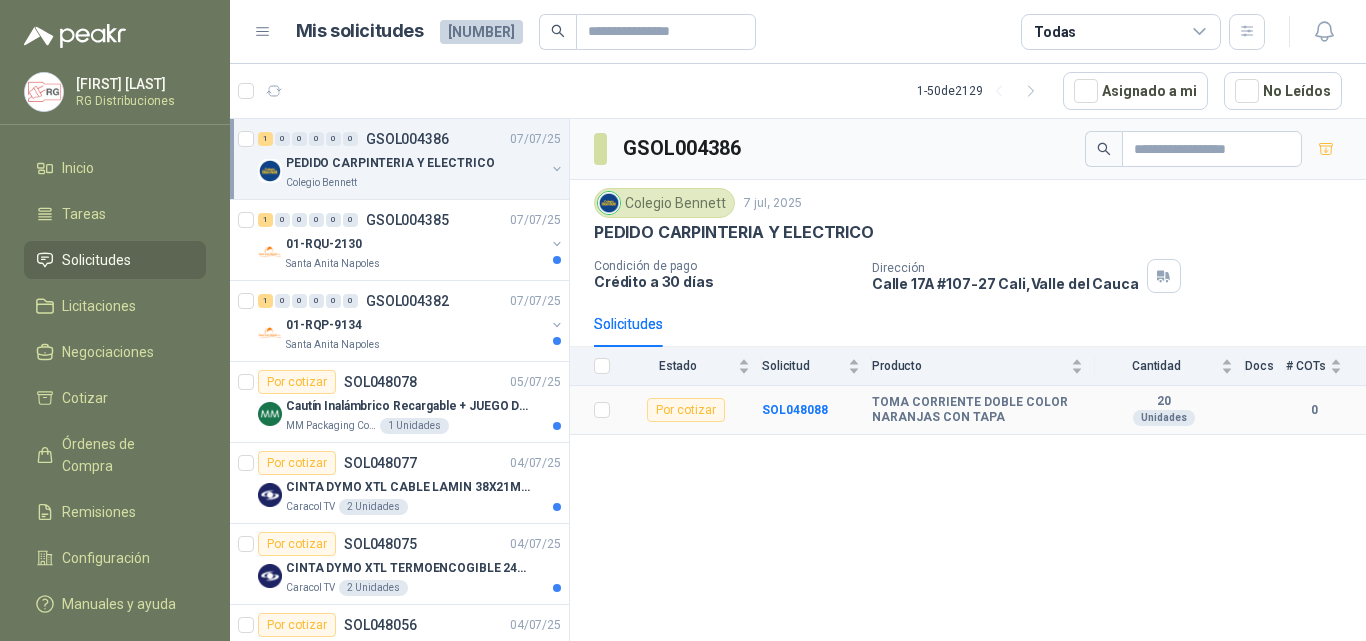click on "SOL048088" at bounding box center (817, 410) 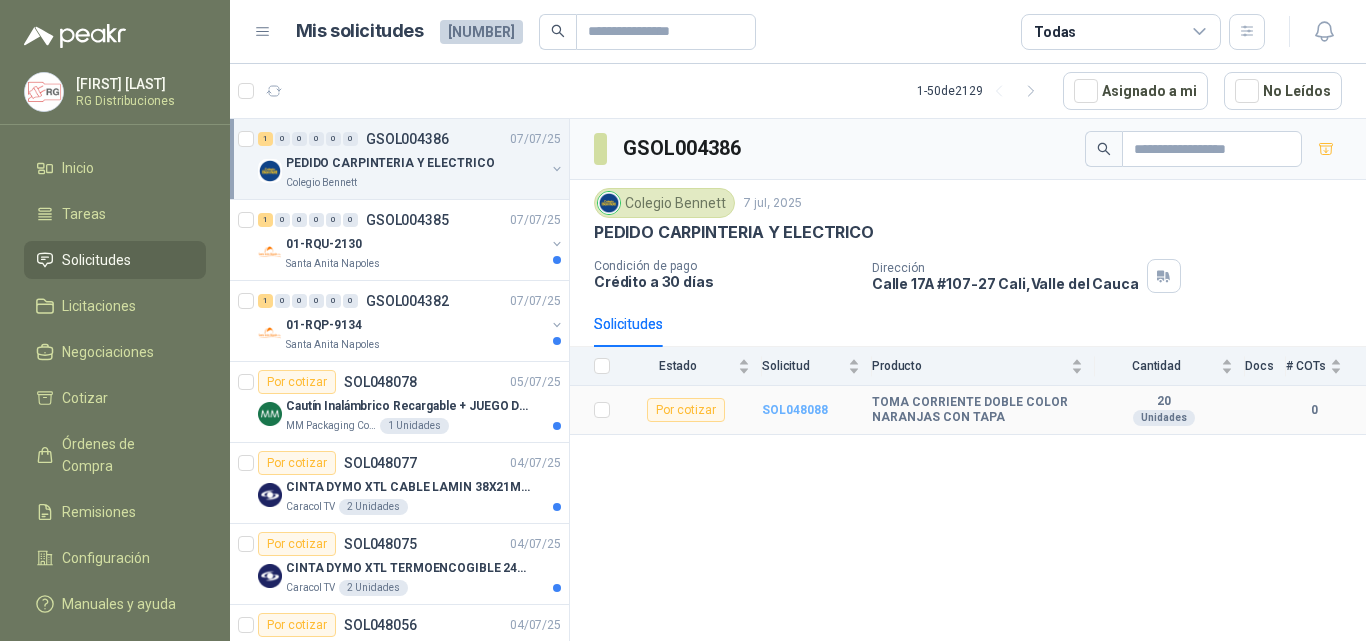 click on "SOL048088" at bounding box center [795, 410] 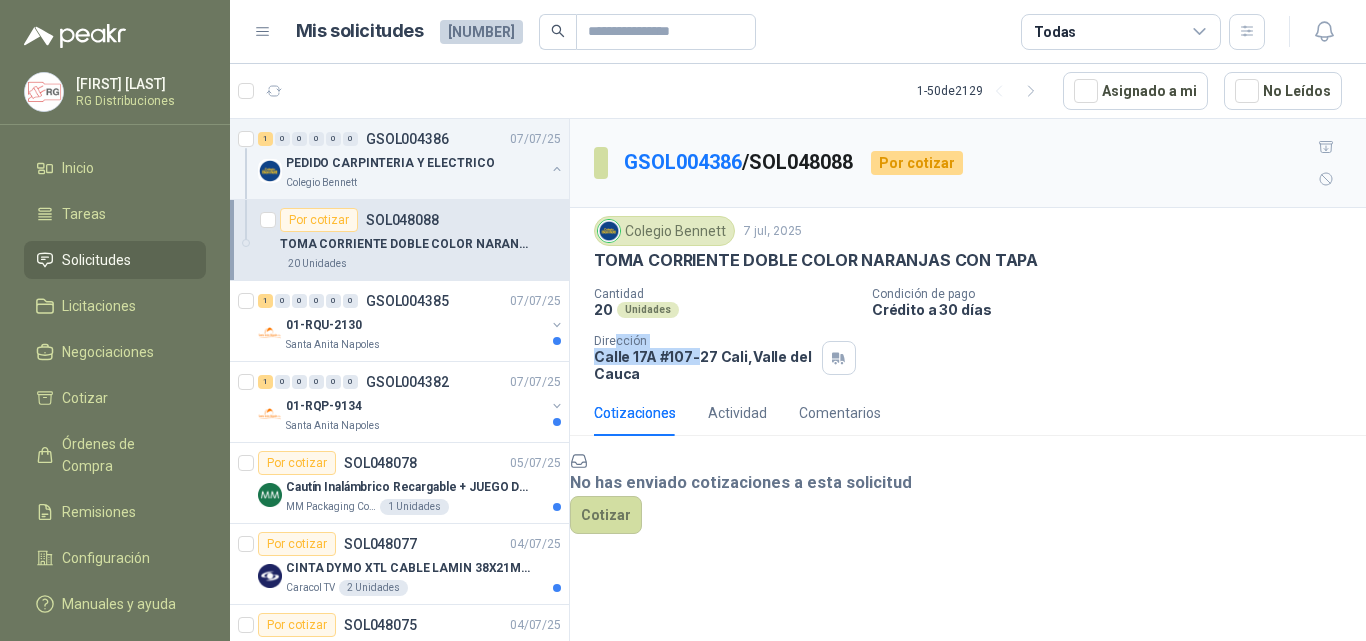 drag, startPoint x: 617, startPoint y: 314, endPoint x: 708, endPoint y: 322, distance: 91.350975 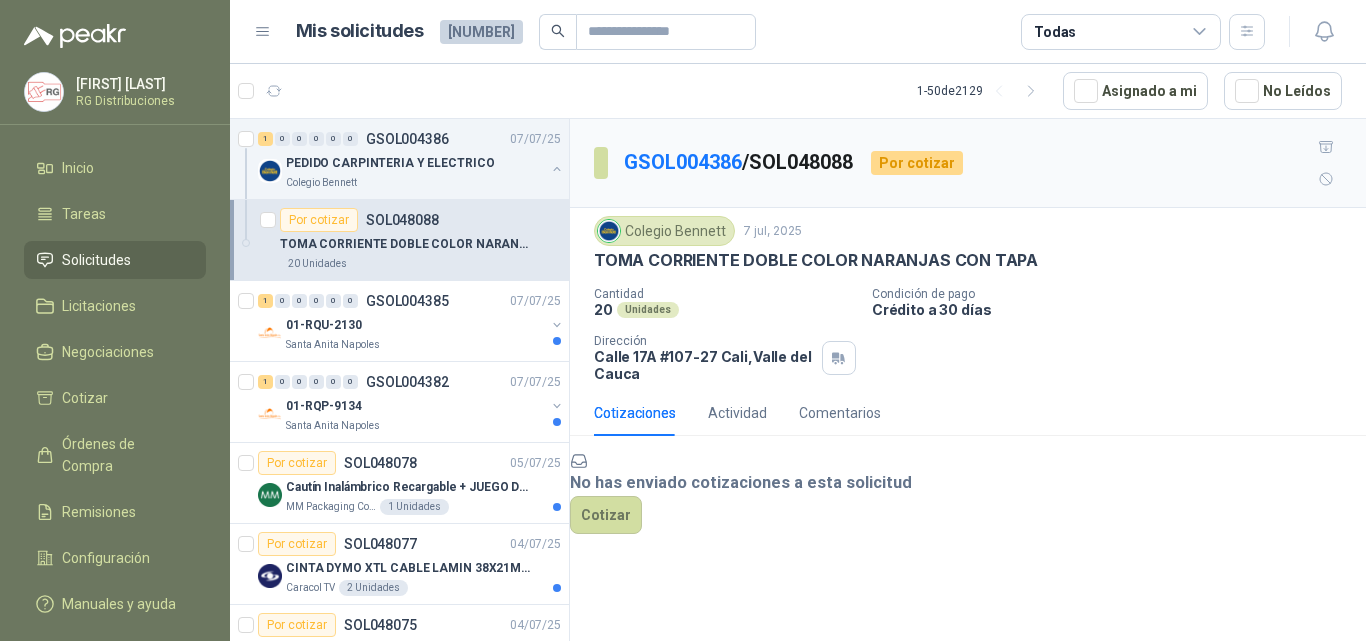 click on "Cantidad 20   Unidades Condición de pago Crédito a 30 días Dirección Calle 17A #107-27   [CITY] ,  [STATE]" at bounding box center [968, 334] 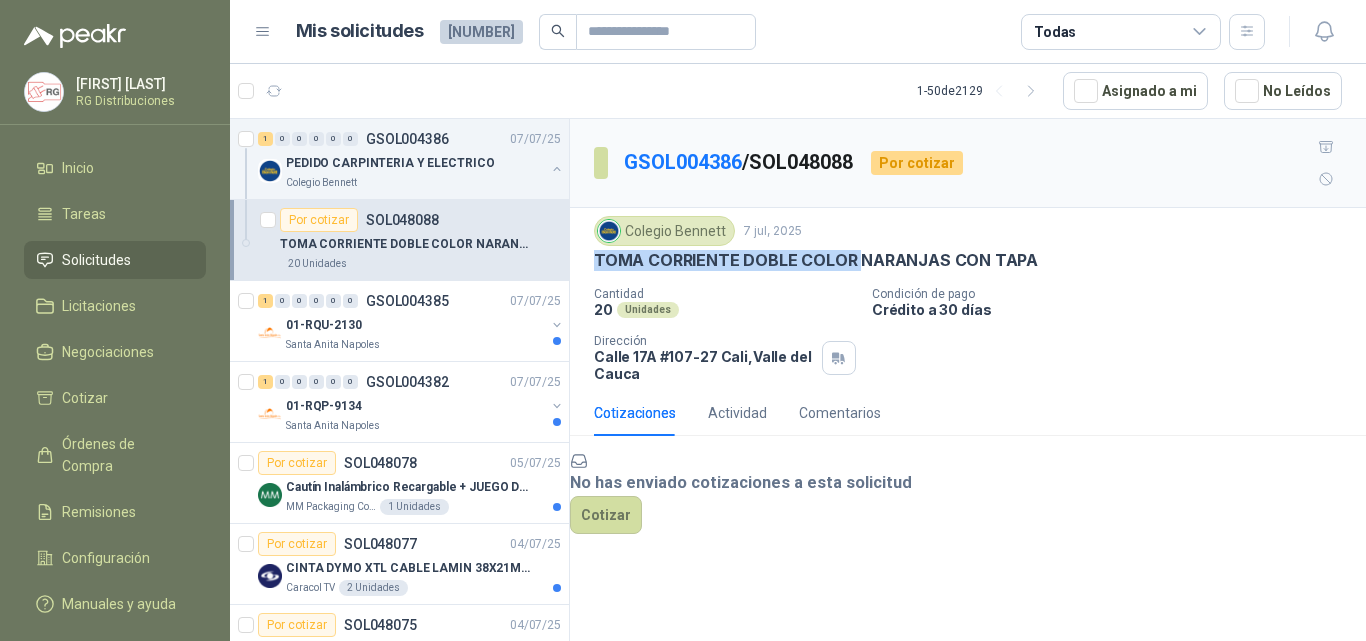 drag, startPoint x: 854, startPoint y: 233, endPoint x: 1056, endPoint y: 217, distance: 202.63268 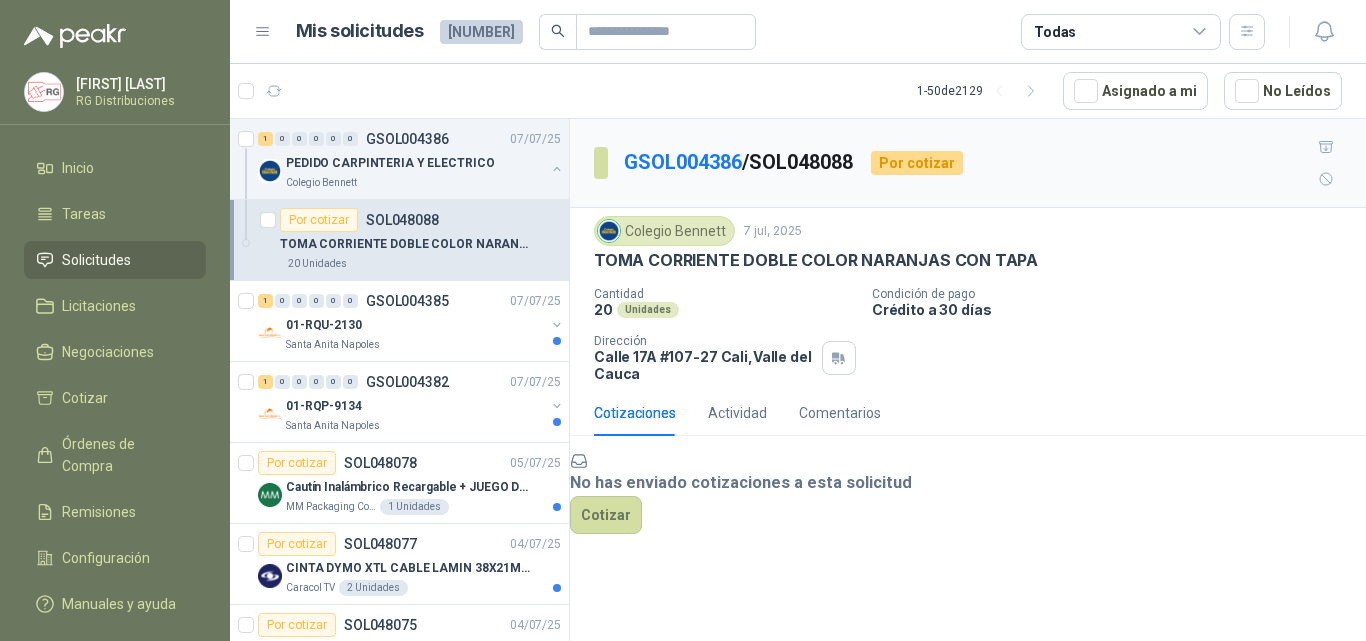 click on "Cotizaciones Actividad Comentarios" at bounding box center [968, 413] 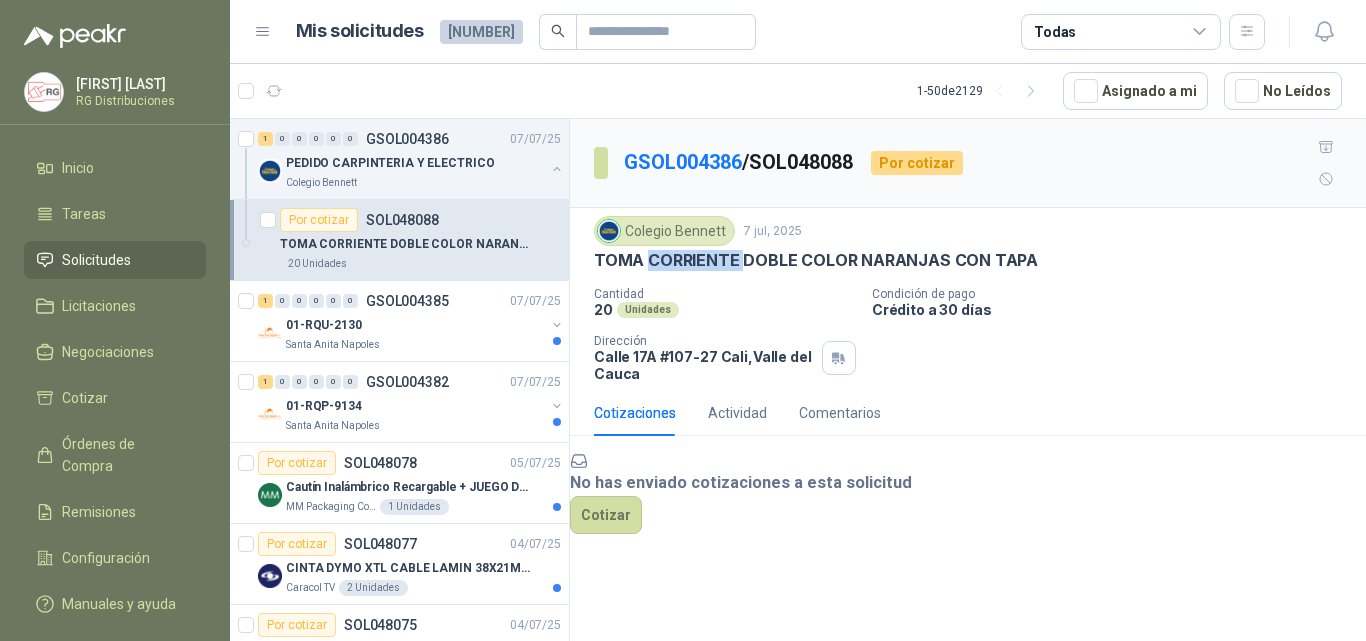 click on "TOMA CORRIENTE DOBLE COLOR NARANJAS CON TAPA" at bounding box center [816, 260] 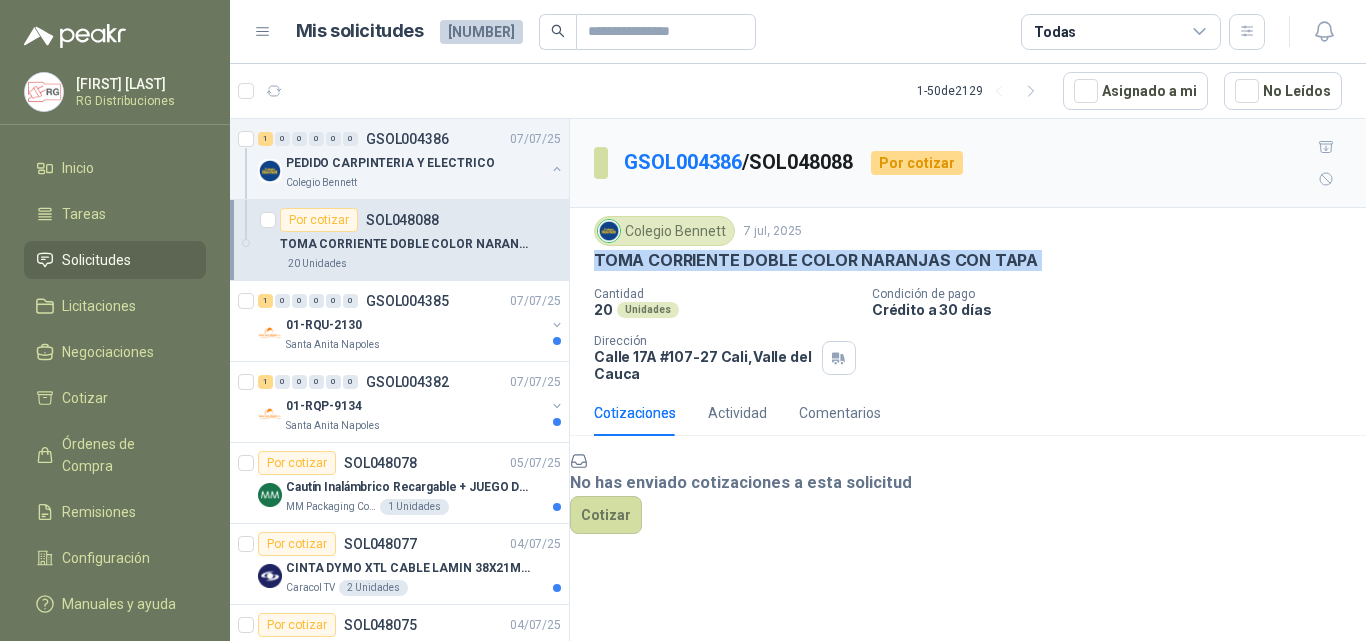 click on "TOMA CORRIENTE DOBLE COLOR NARANJAS CON TAPA" at bounding box center (816, 260) 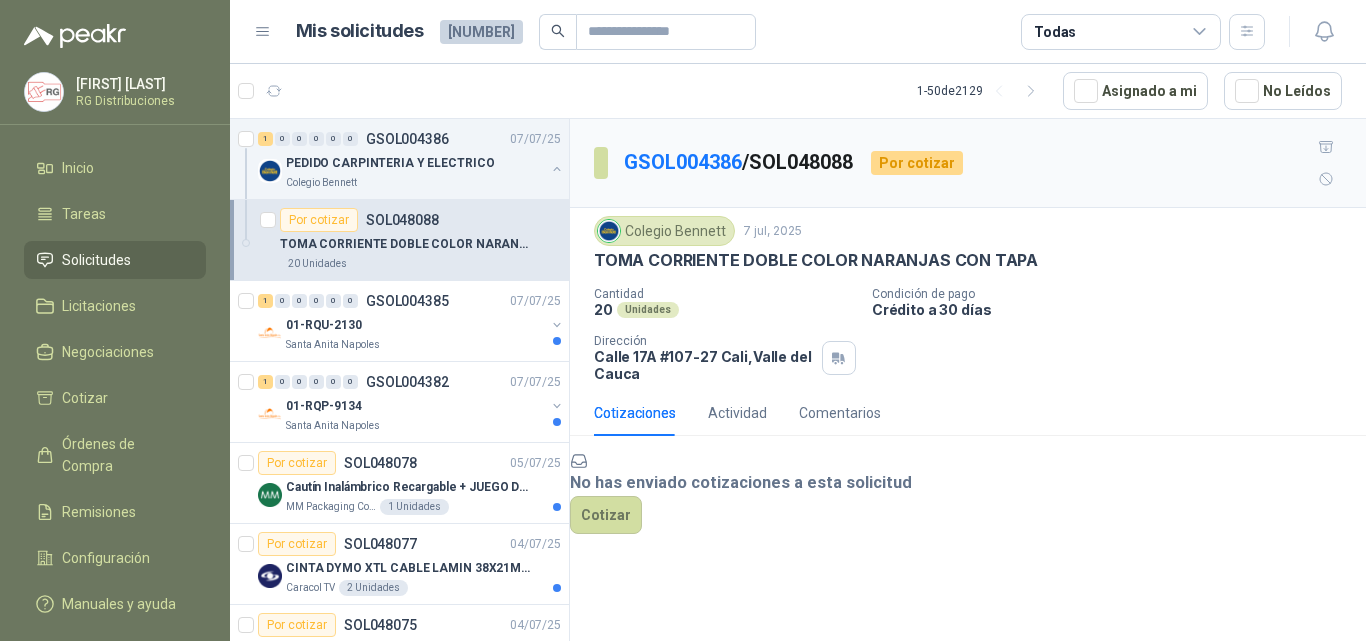 click on "Cantidad 20   Unidades Condición de pago Crédito a 30 días Dirección Calle 17A #107-27   [CITY] ,  [STATE]" at bounding box center [968, 334] 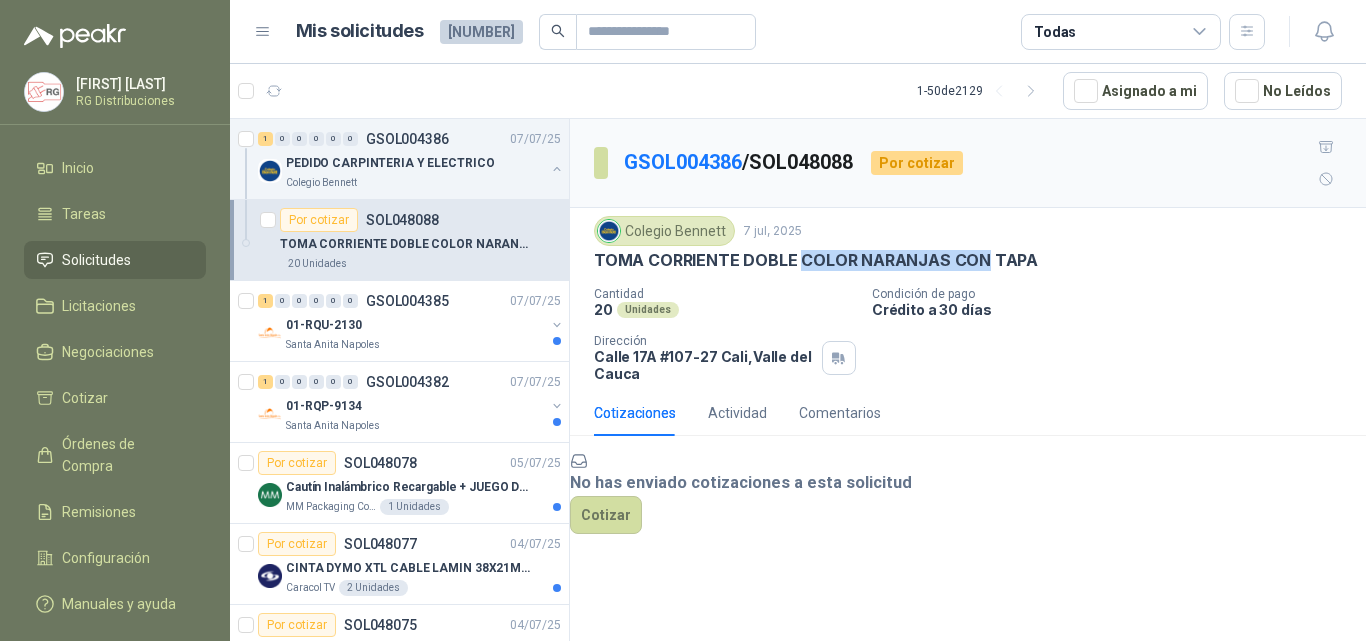 drag, startPoint x: 798, startPoint y: 222, endPoint x: 1004, endPoint y: 242, distance: 206.9686 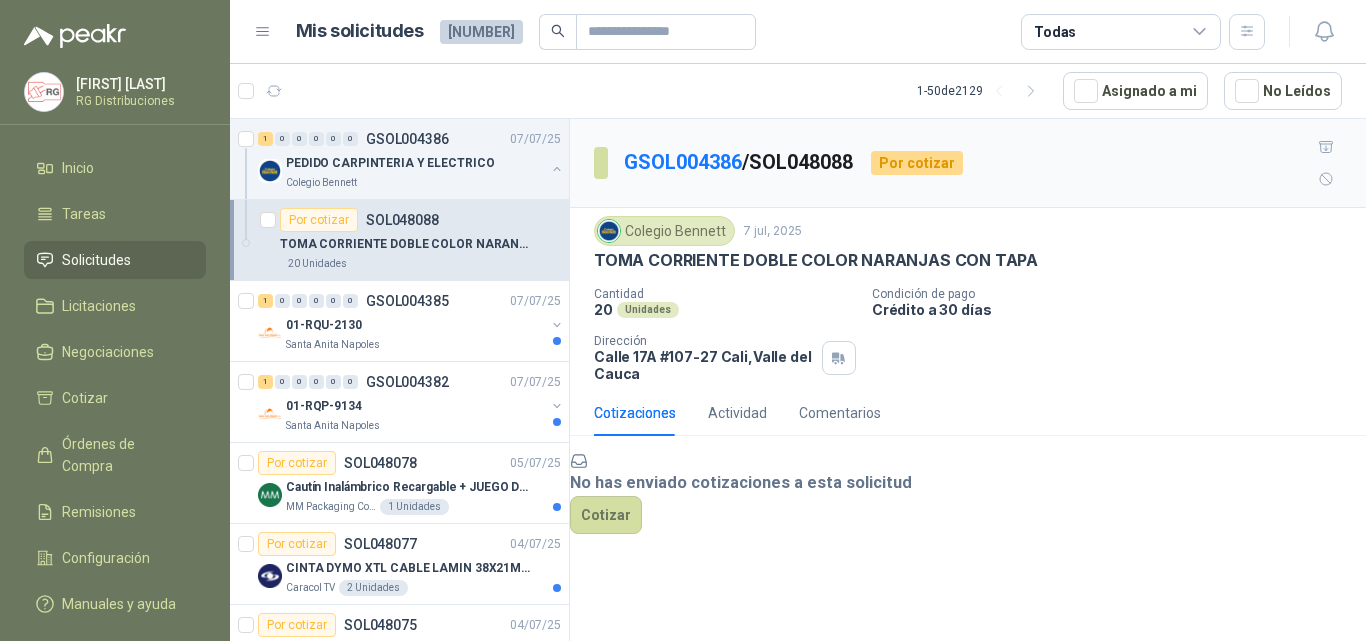 drag, startPoint x: 1257, startPoint y: 367, endPoint x: 1237, endPoint y: 368, distance: 20.024984 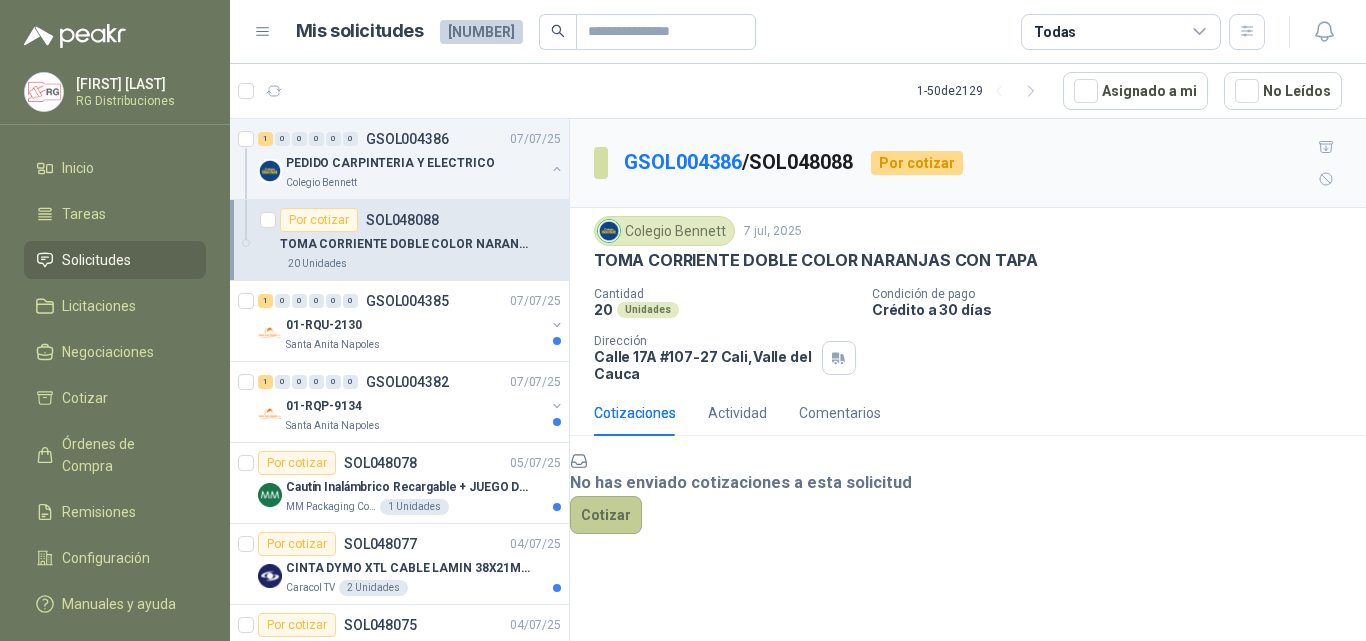 click on "Cotizar" at bounding box center [606, 515] 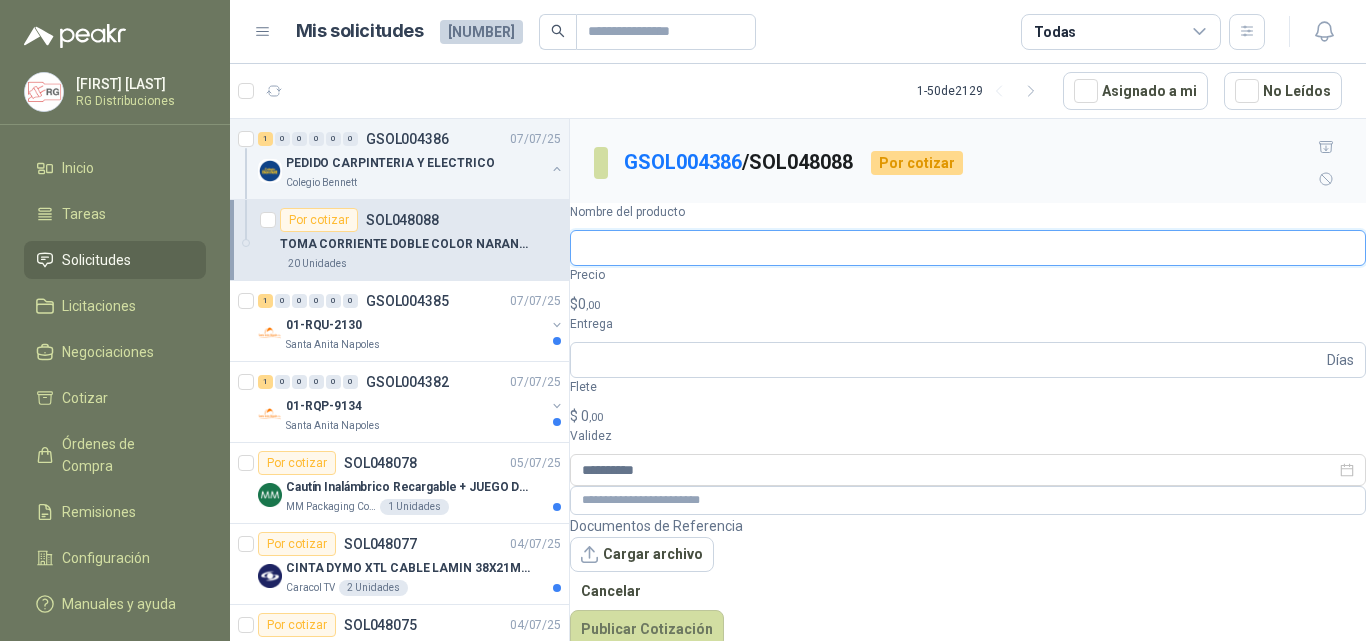 click on "Nombre del producto" at bounding box center (968, 248) 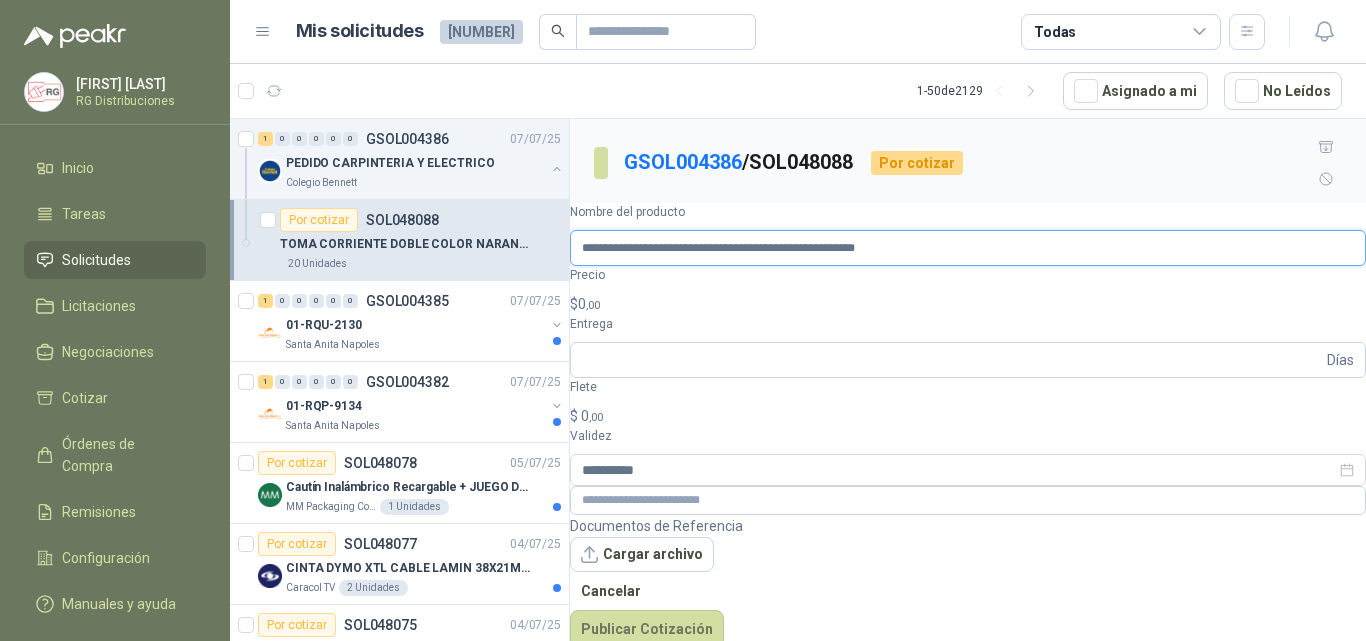 paste on "********" 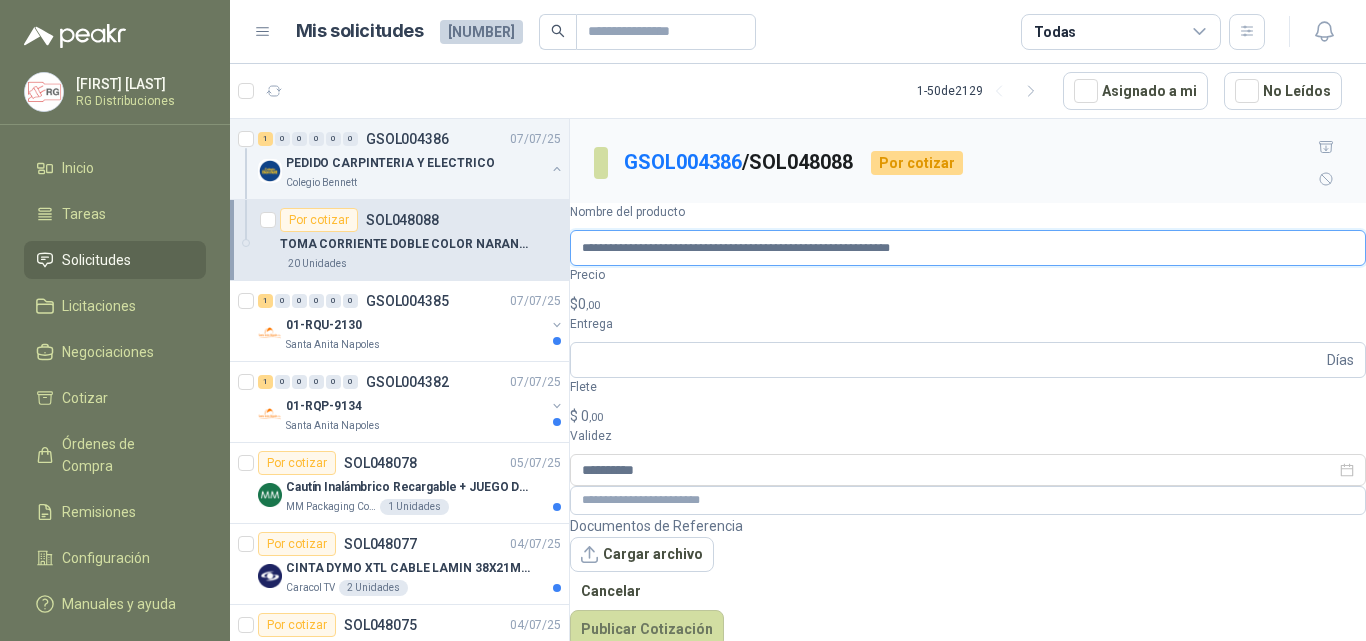 scroll, scrollTop: 0, scrollLeft: 32, axis: horizontal 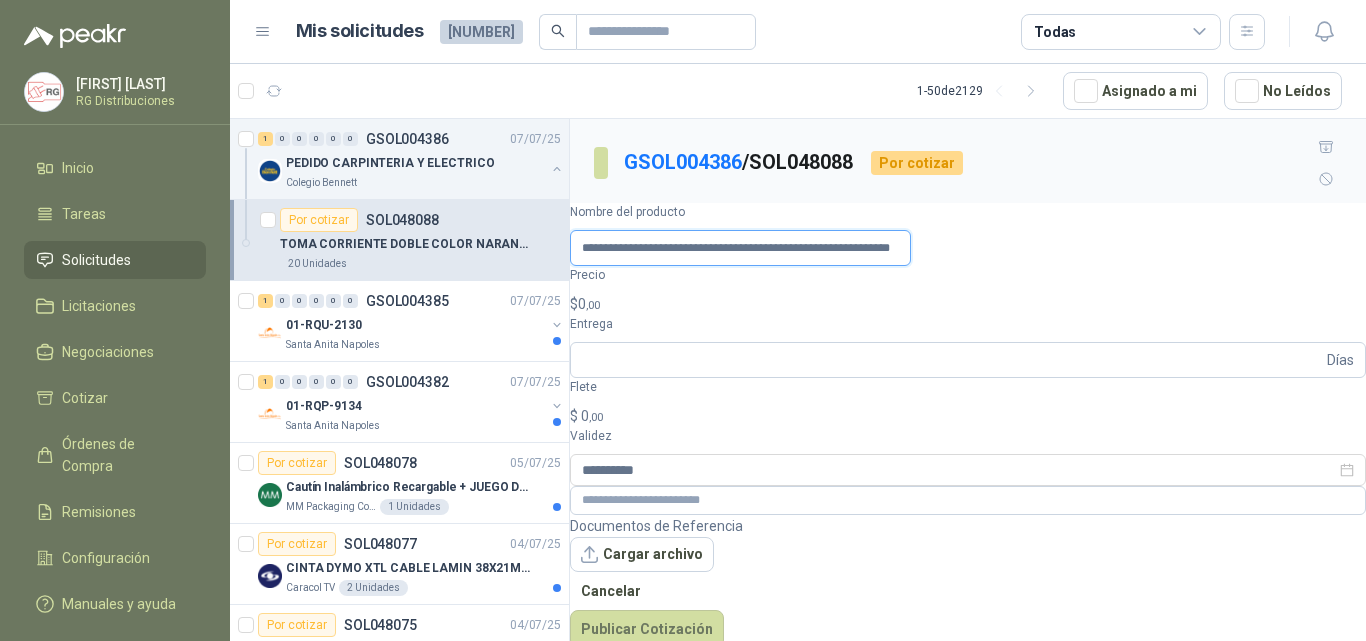 type on "**********" 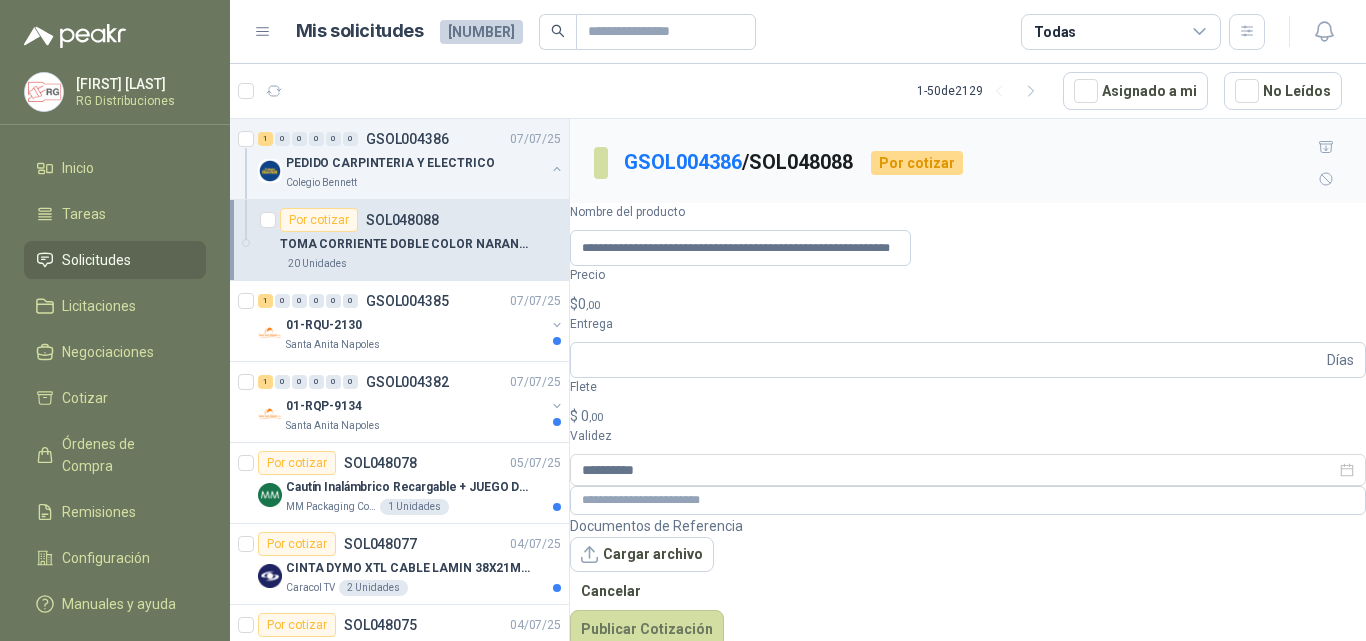 click on "[FIRST]   [LAST] [ORGANIZATION]   Inicio   Tareas   Solicitudes   Licitaciones   Negociaciones   Cotizar   Órdenes de Compra   Remisiones   Configuración   Manuales y ayuda Mis solicitudes 2259 Todas 1 - 50  de  2129 Asignado a mi No Leídos 1   0   0   0   0   0   GSOL004386 07/07/25   PEDIDO CARPINTERIA Y ELECTRICO  [ORGANIZATION]   Por cotizar SOL048088 TOMA CORRIENTE DOBLE COLOR NARANJAS CON TAPA  20   Unidades 1   0   0   0   0   0   GSOL004385 07/07/25   01-RQU-2130 [LOCATION]   1   0   0   0   0   0   GSOL004382 07/07/25   01-RQP-9134 [LOCATION]   Por cotizar SOL048078 05/07/25   Cautín Inalámbrico Recargable + JUEGO DE PUNTAS MM Packaging Colombia 1   Unidades Por cotizar SOL048077 04/07/25   CINTA DYMO XTL CABLE LAMIN 38X21MMBLANCO Caracol TV 2   Unidades Por cotizar SOL048056 04/07/25   TRANSFORMADOR 15KVA MARCA INTECRI VOLTAJE 13200/240/123  Perugia SAS 1   Unidades 0   1   0" at bounding box center [683, 320] 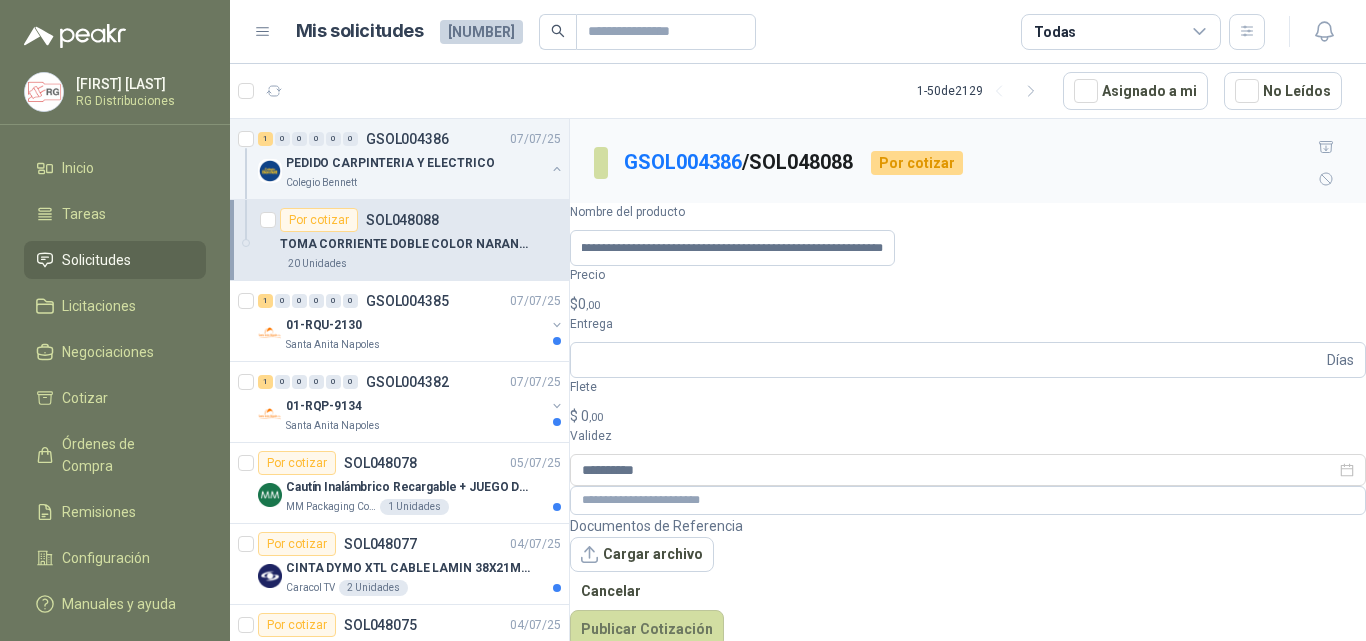 scroll, scrollTop: 0, scrollLeft: 0, axis: both 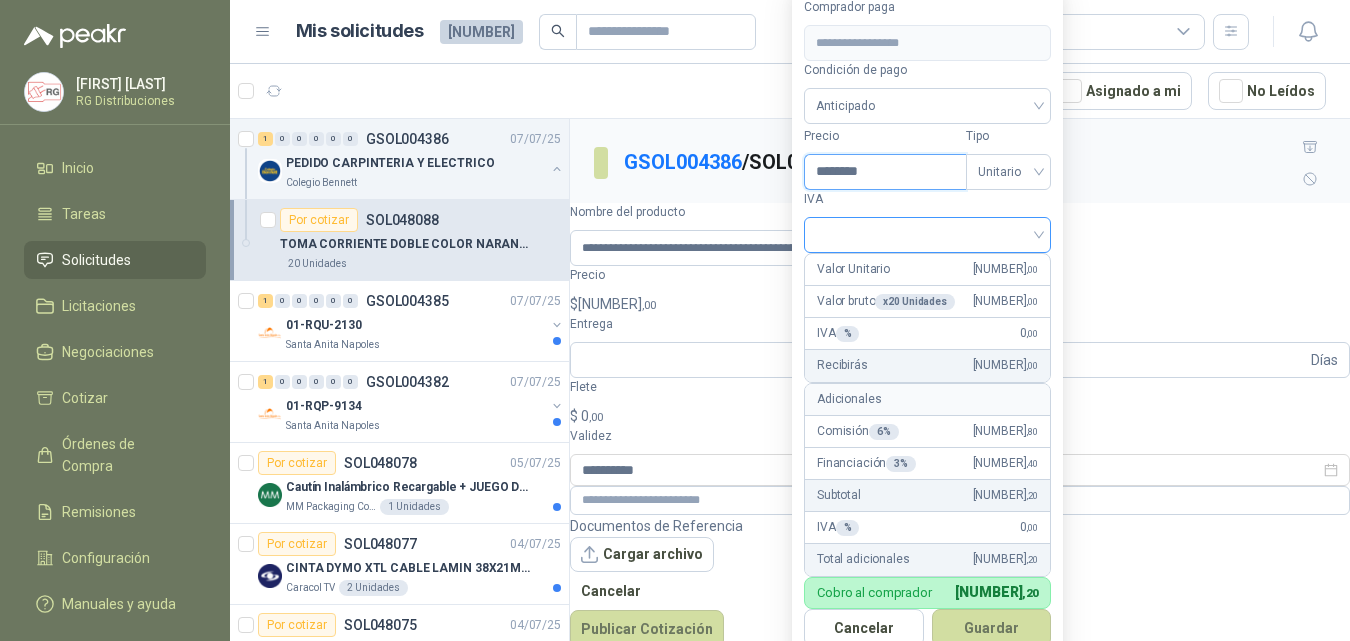 type on "********" 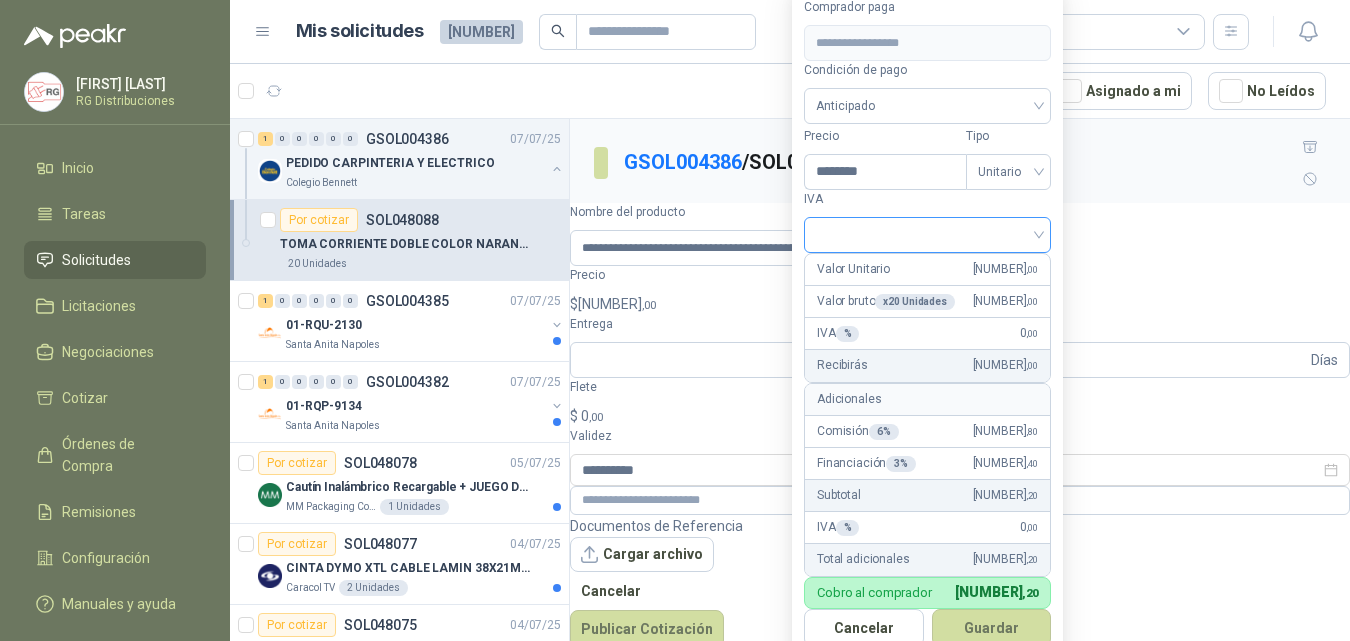 click at bounding box center [927, 233] 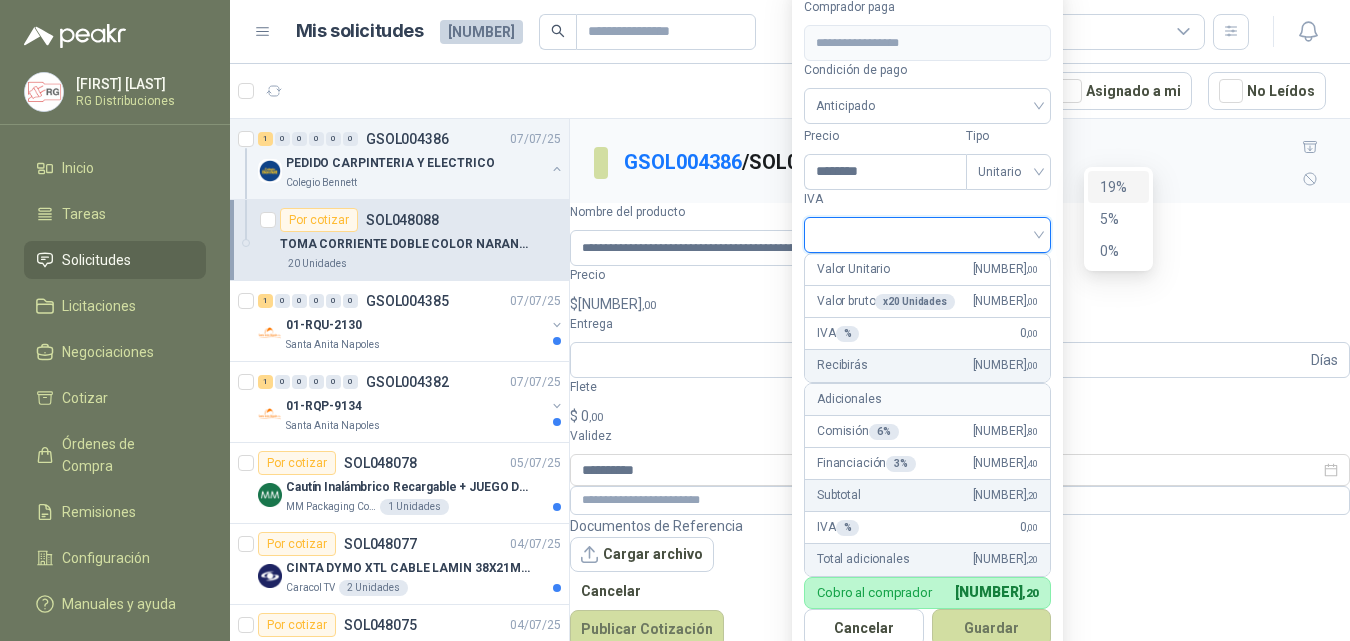 click on "19%" at bounding box center [1118, 187] 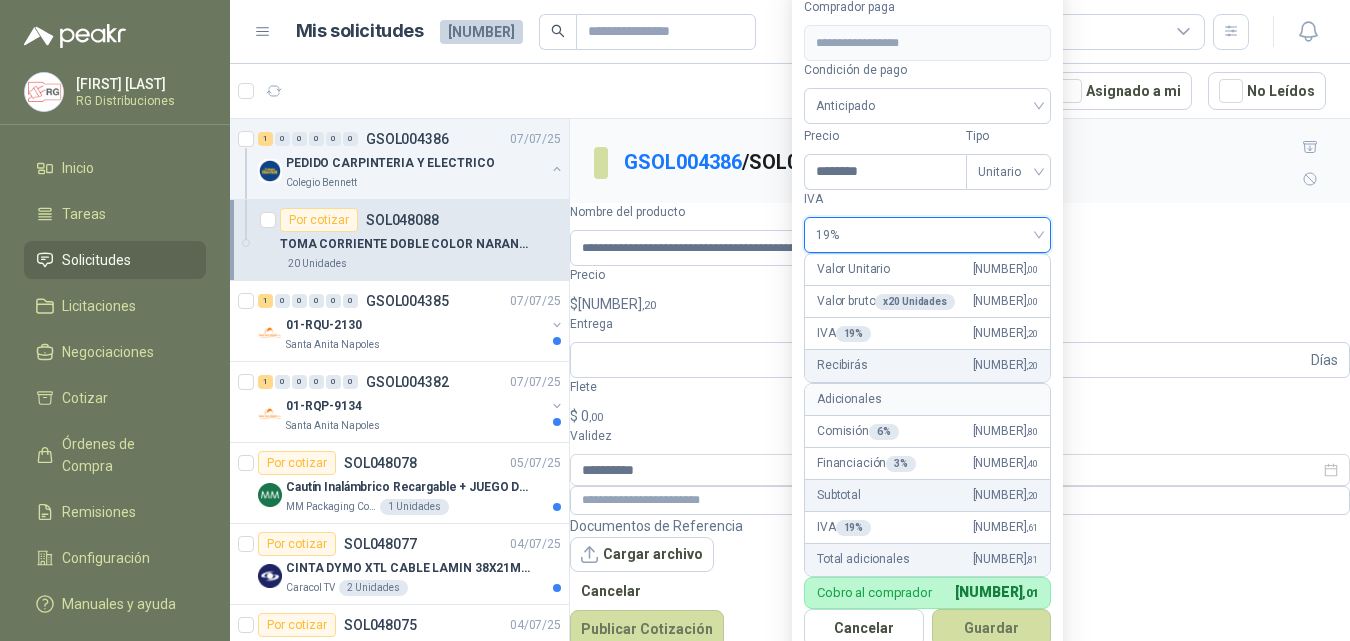 click on "Guardar" at bounding box center [992, 628] 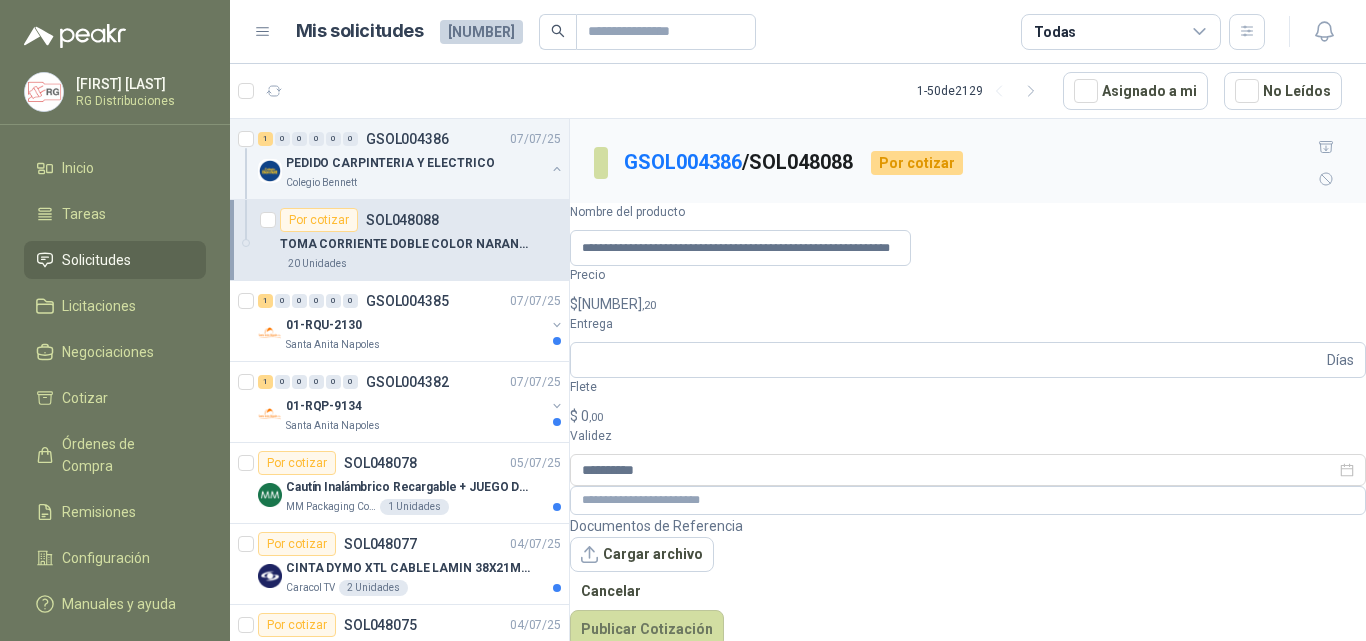 click on "[FIRST]   [LAST] [ORGANIZATION]   Inicio   Tareas   Solicitudes   Licitaciones   Negociaciones   Cotizar   Órdenes de Compra   Remisiones   Configuración   Manuales y ayuda Mis solicitudes 2259 Todas 1 - 50  de  2129 Asignado a mi No Leídos 1   0   0   0   0   0   GSOL004386 07/07/25   PEDIDO CARPINTERIA Y ELECTRICO  [ORGANIZATION]   Por cotizar SOL048088 TOMA CORRIENTE DOBLE COLOR NARANJAS CON TAPA  20   Unidades 1   0   0   0   0   0   GSOL004385 07/07/25   01-RQU-2130 [LOCATION]   1   0   0   0   0   0   GSOL004382 07/07/25   01-RQP-9134 [LOCATION]   Por cotizar SOL048078 05/07/25   Cautín Inalámbrico Recargable + JUEGO DE PUNTAS MM Packaging Colombia 1   Unidades Por cotizar SOL048077 04/07/25   CINTA DYMO XTL CABLE LAMIN 38X21MMBLANCO Caracol TV 2   Unidades Por cotizar SOL048056 04/07/25   TRANSFORMADOR 15KVA MARCA INTECRI VOLTAJE 13200/240/123  Perugia SAS 1   Unidades 0   1   0" at bounding box center (683, 320) 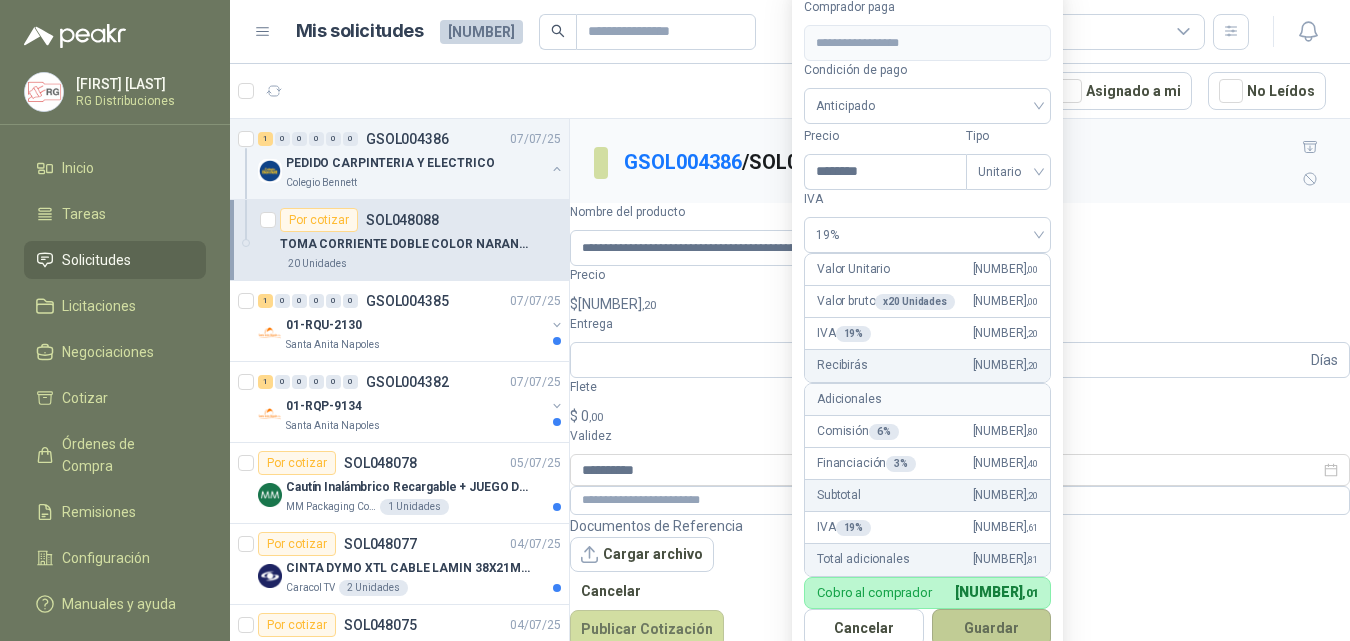 click on "Guardar" at bounding box center (992, 628) 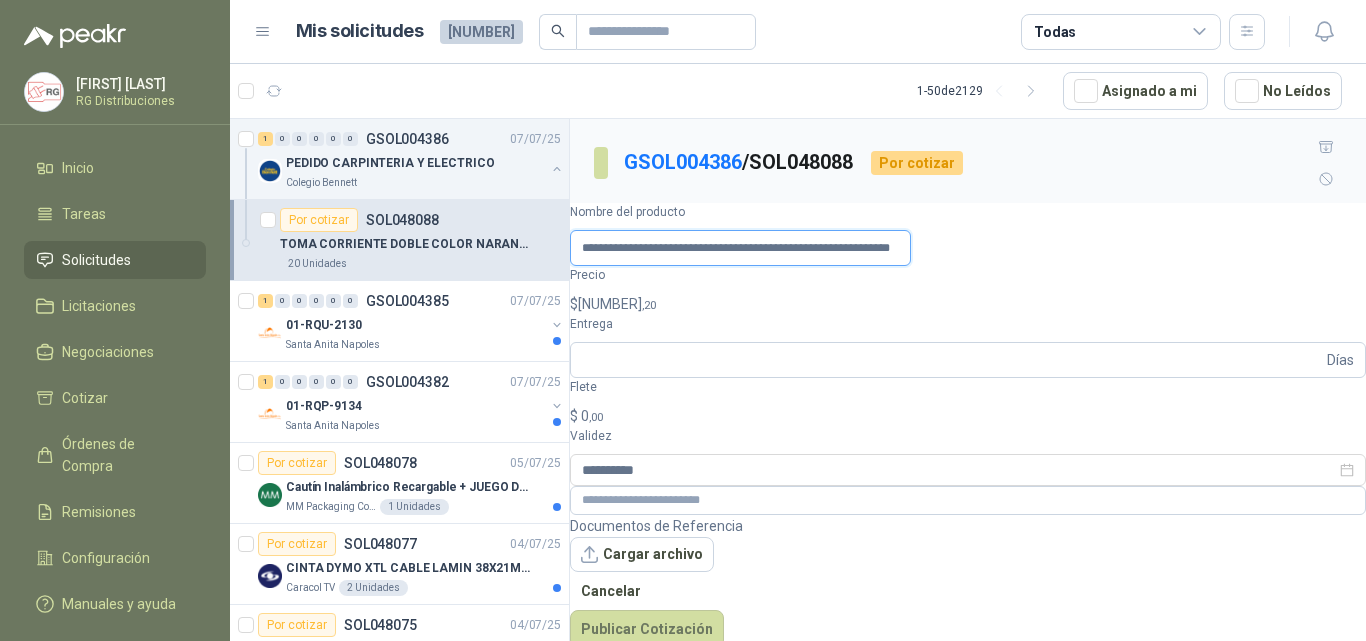 scroll, scrollTop: 0, scrollLeft: 33, axis: horizontal 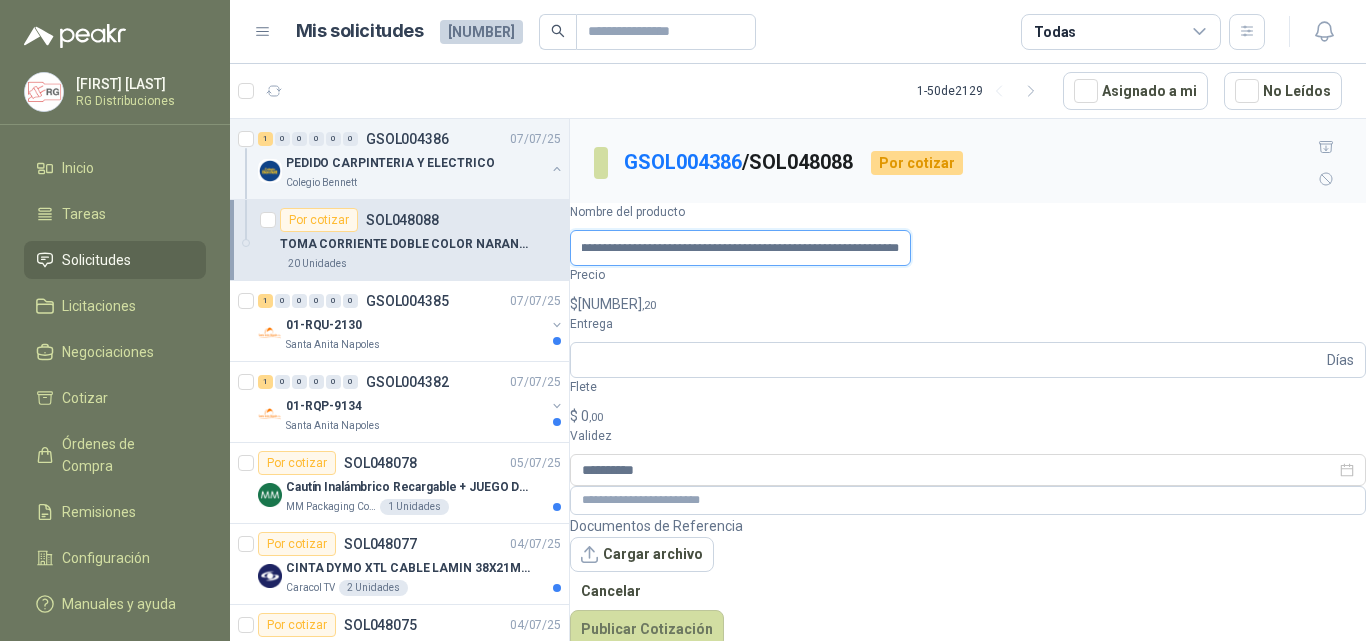 drag, startPoint x: 776, startPoint y: 480, endPoint x: 1038, endPoint y: 482, distance: 262.00763 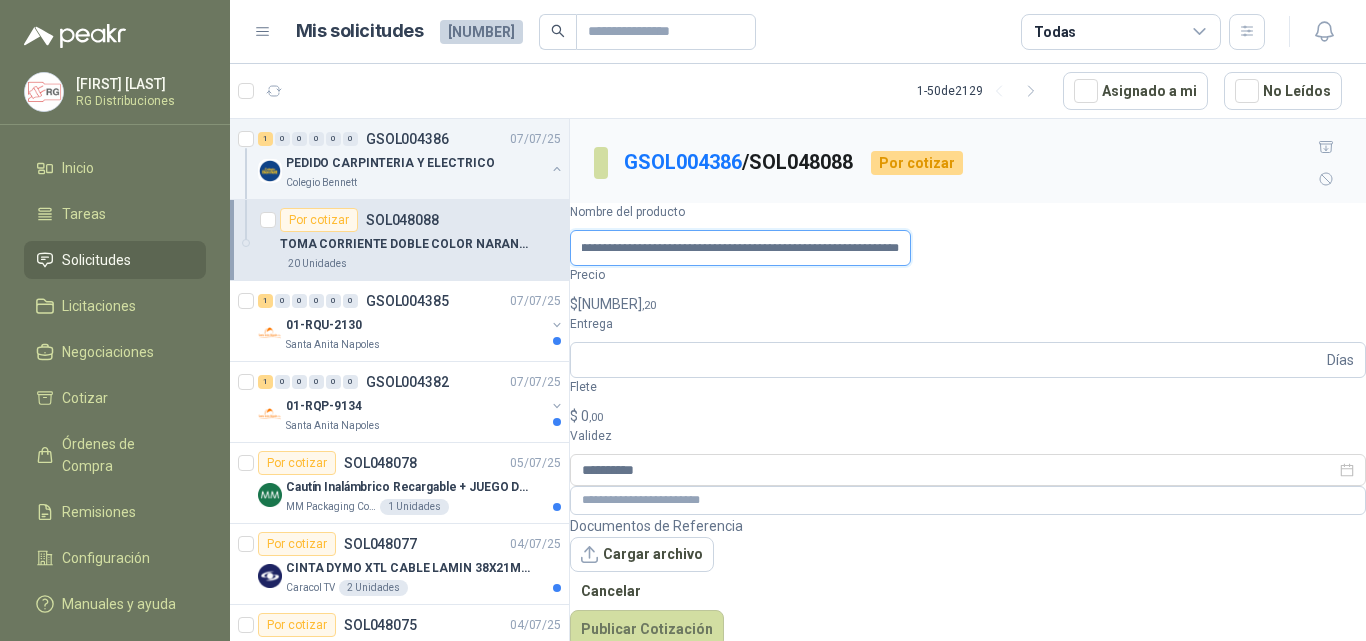 paste on "**********" 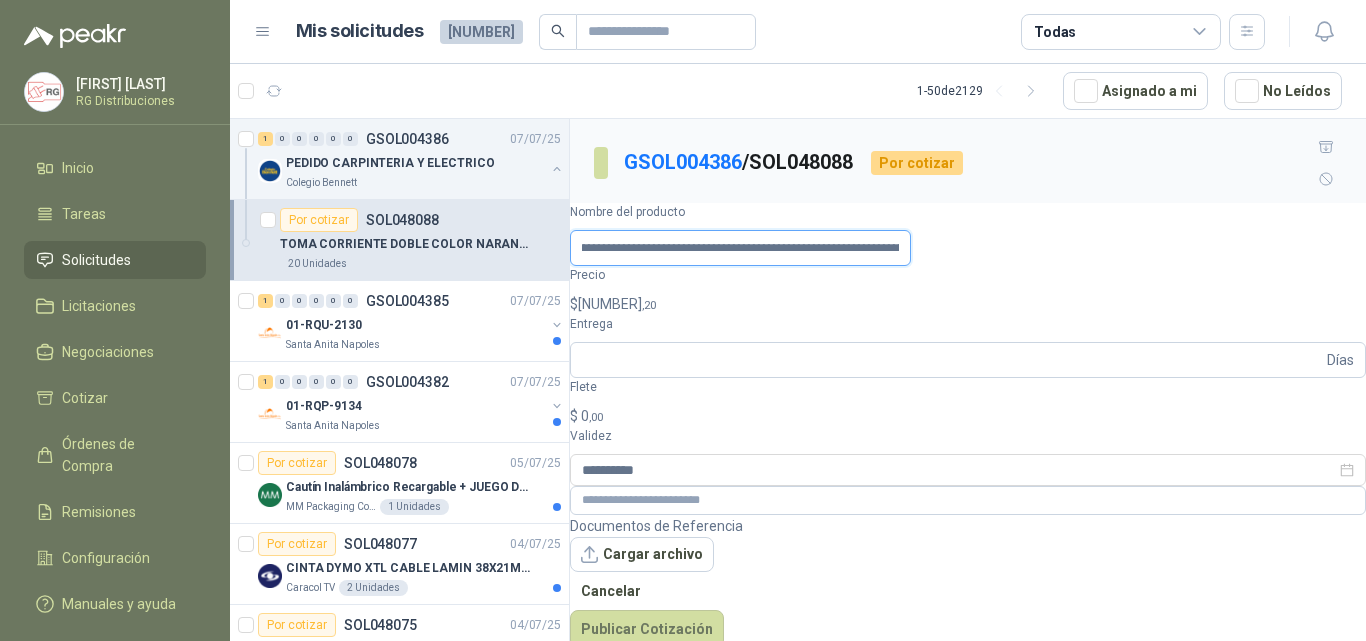 scroll, scrollTop: 0, scrollLeft: 217, axis: horizontal 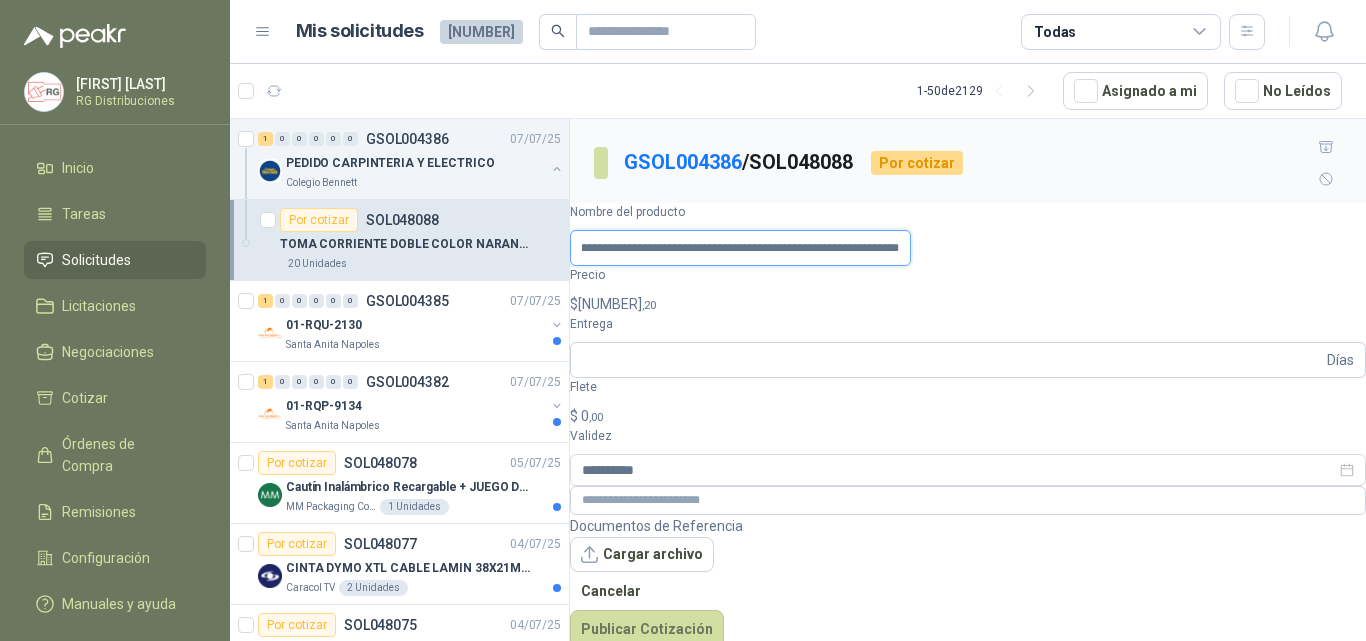 type on "**********" 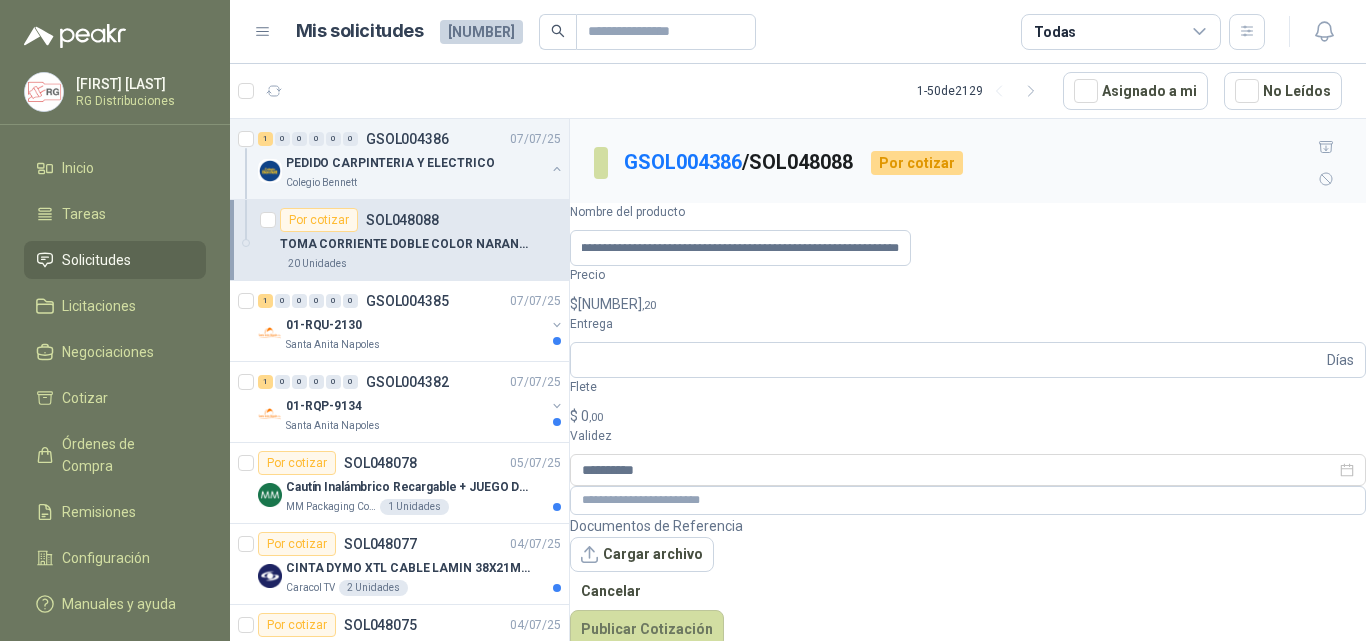 click on "Documentos de Referencia Cargar archivo Cancelar Publicar Cotización" at bounding box center [968, 582] 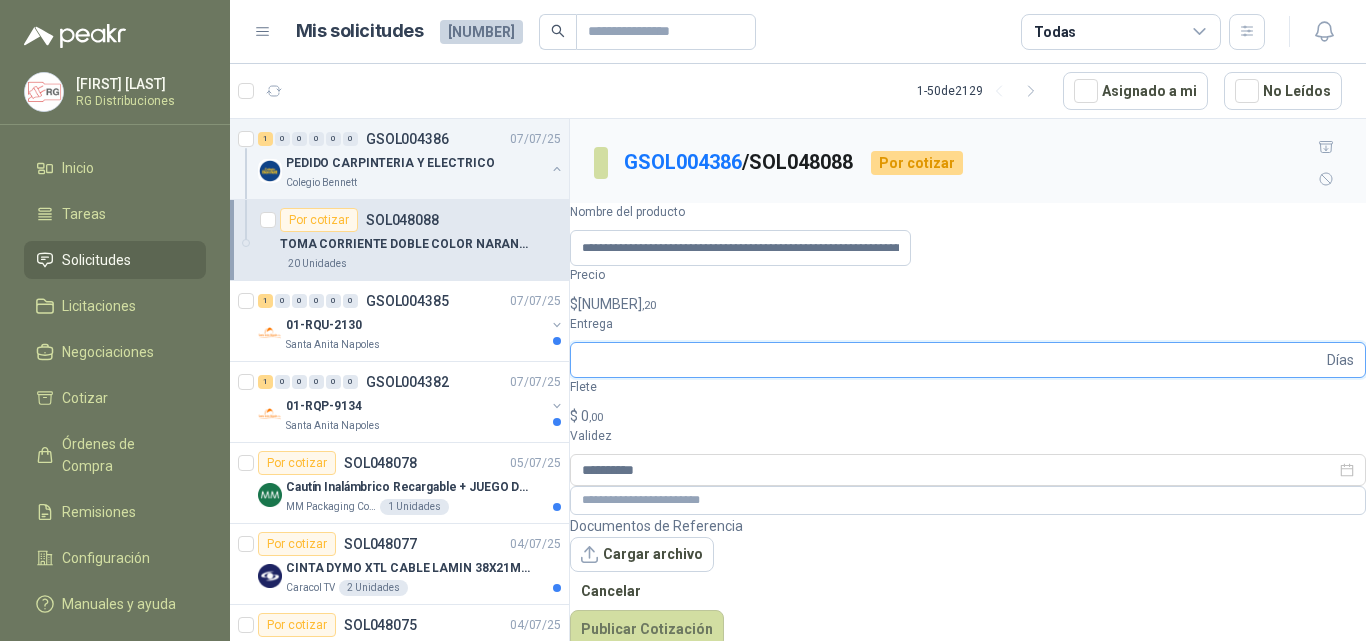 click on "Entrega" at bounding box center (952, 360) 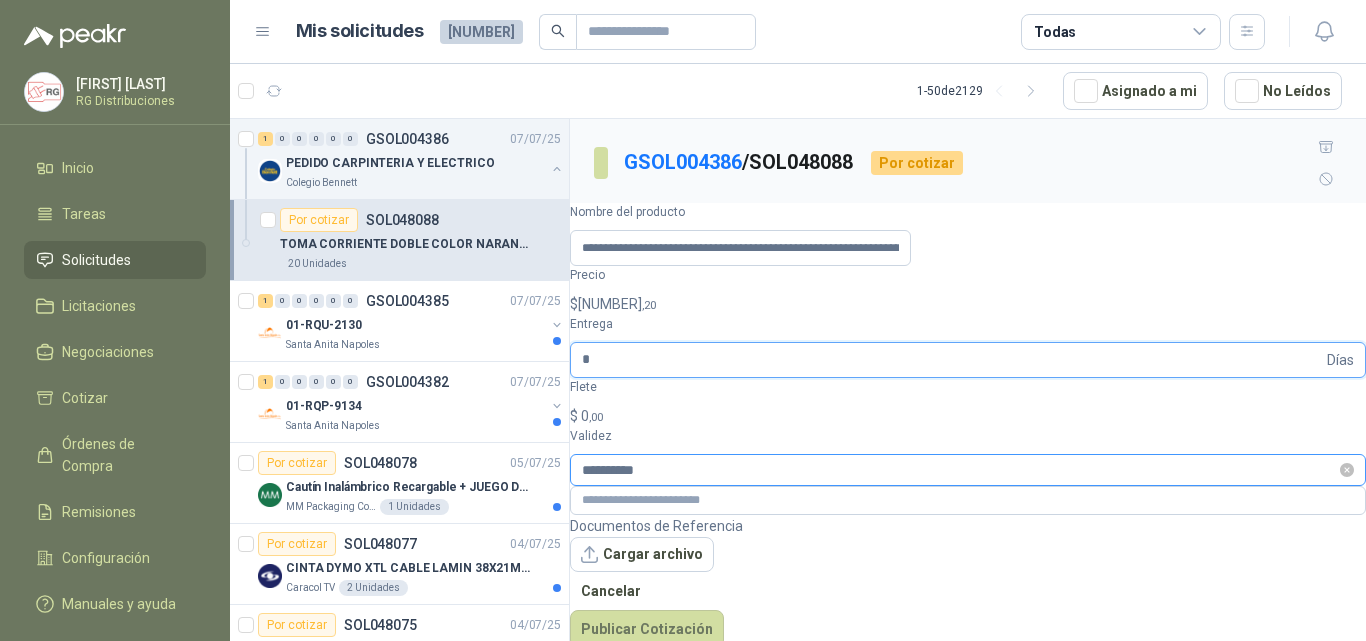 type on "*" 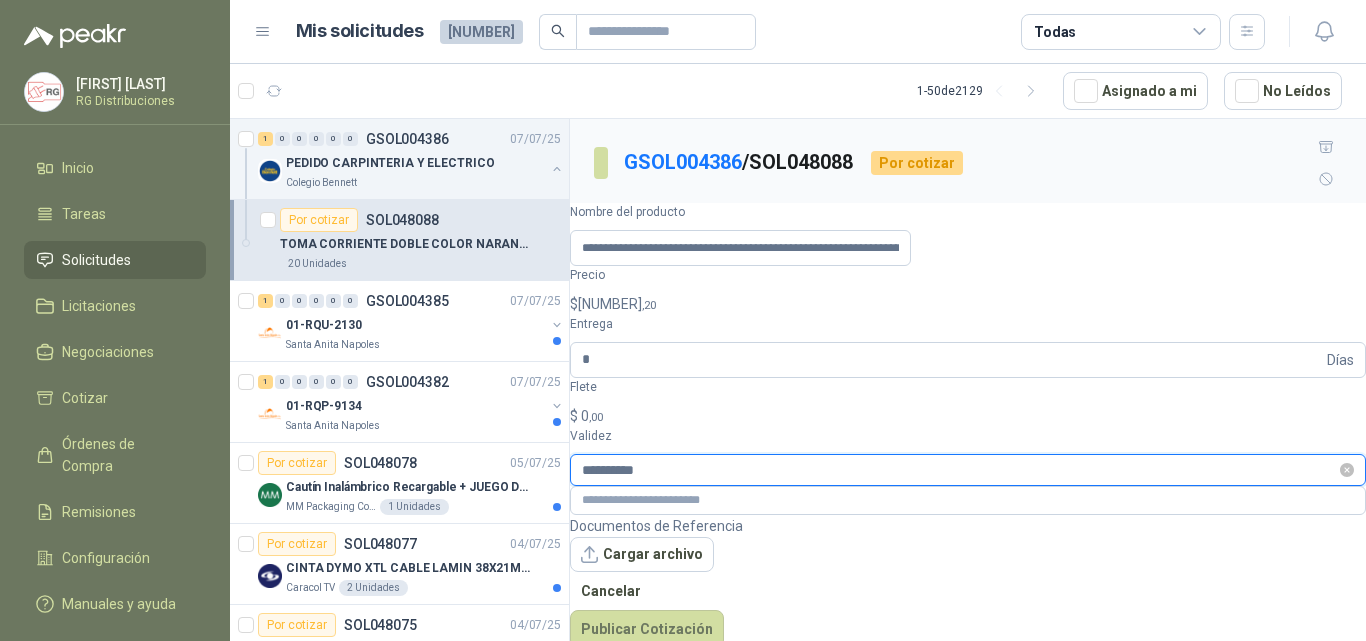 click on "**********" at bounding box center [959, 470] 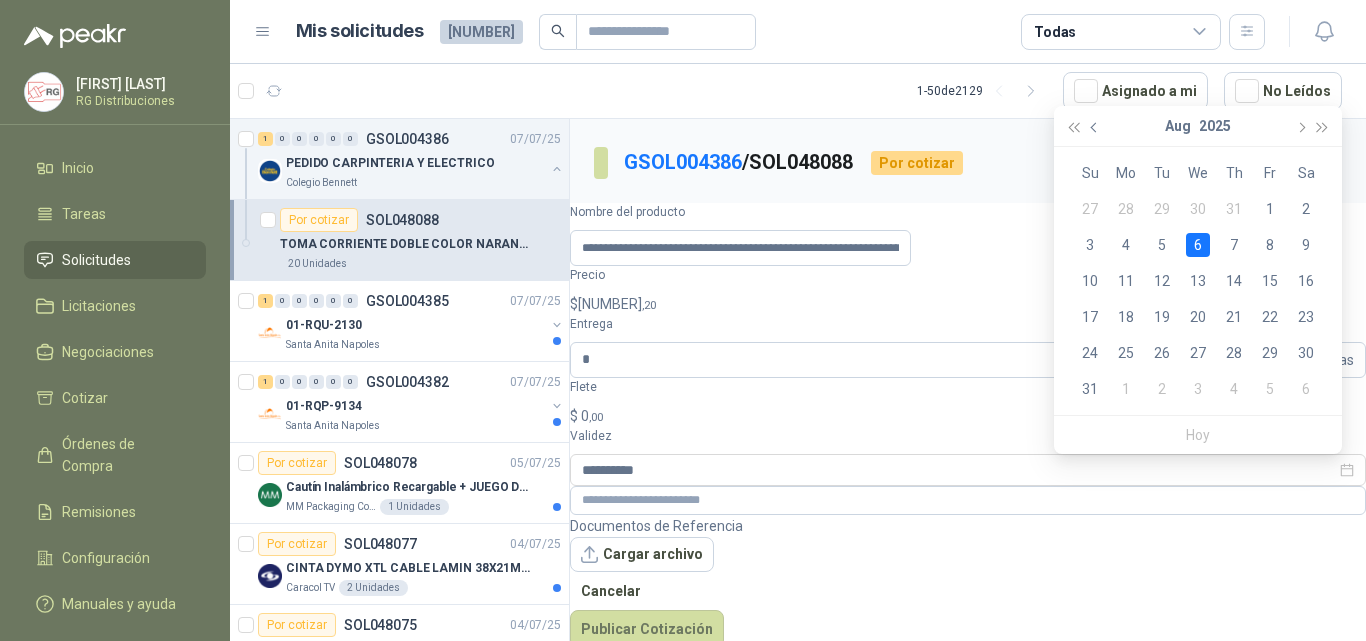 click at bounding box center (1095, 126) 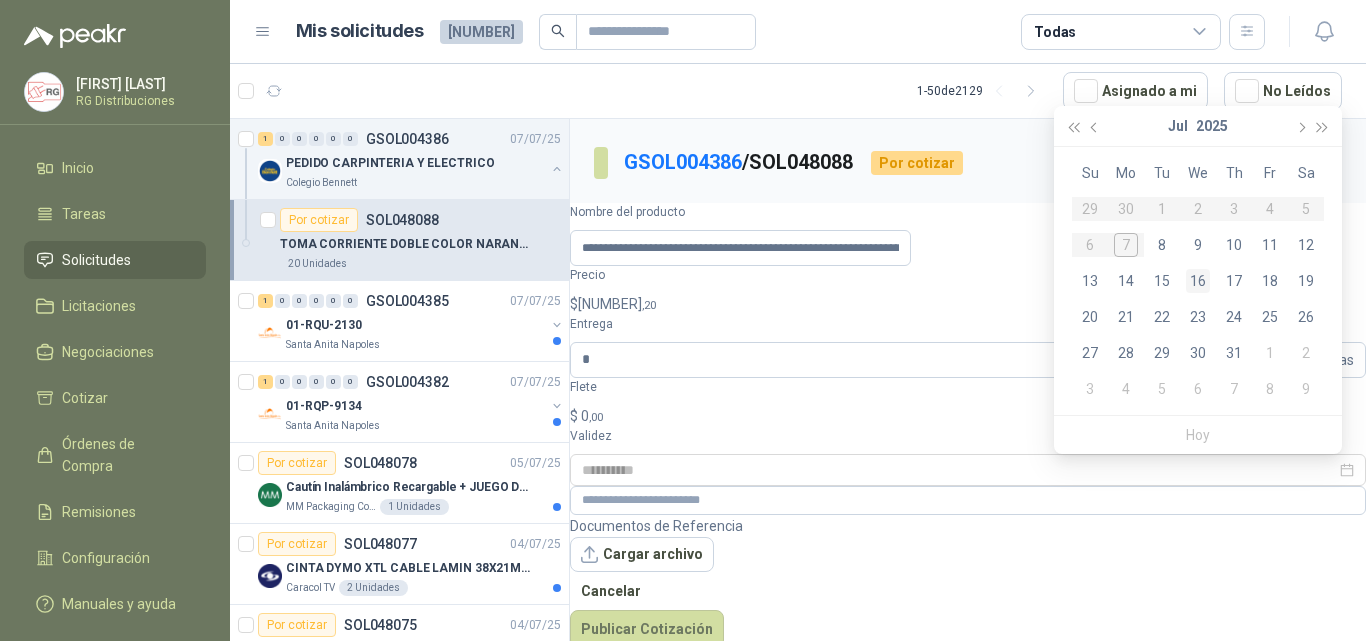 click on "16" at bounding box center [1198, 281] 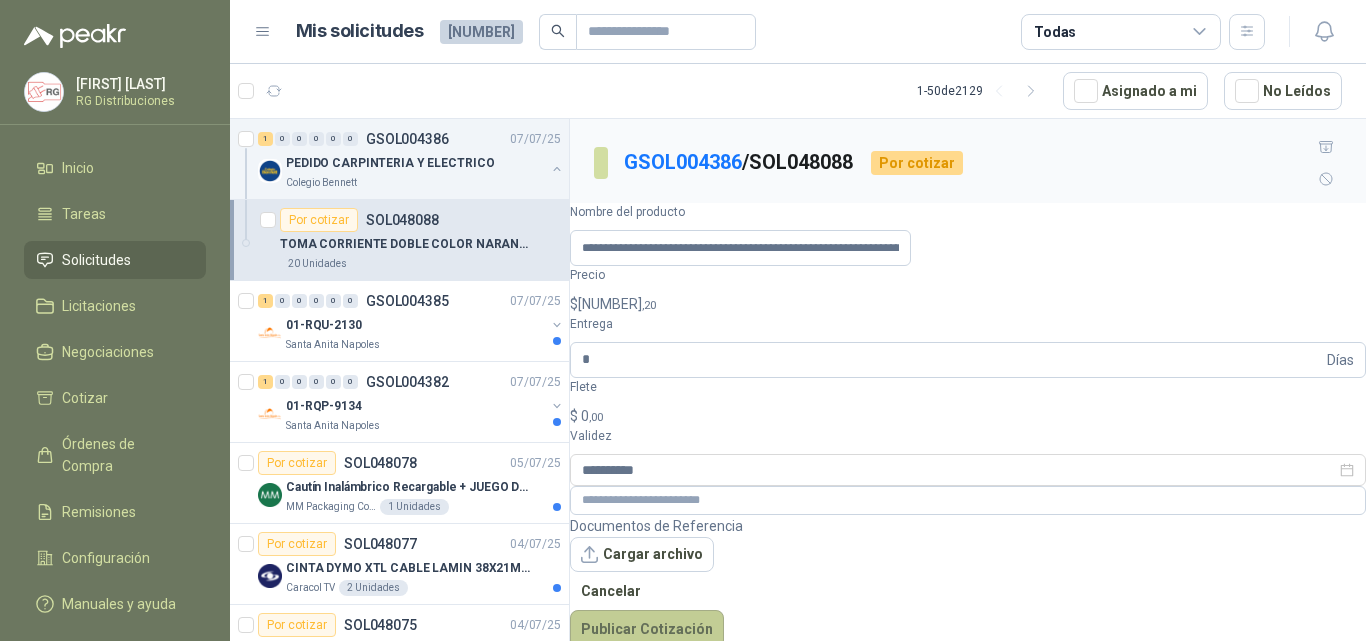 click on "Publicar Cotización" at bounding box center (647, 629) 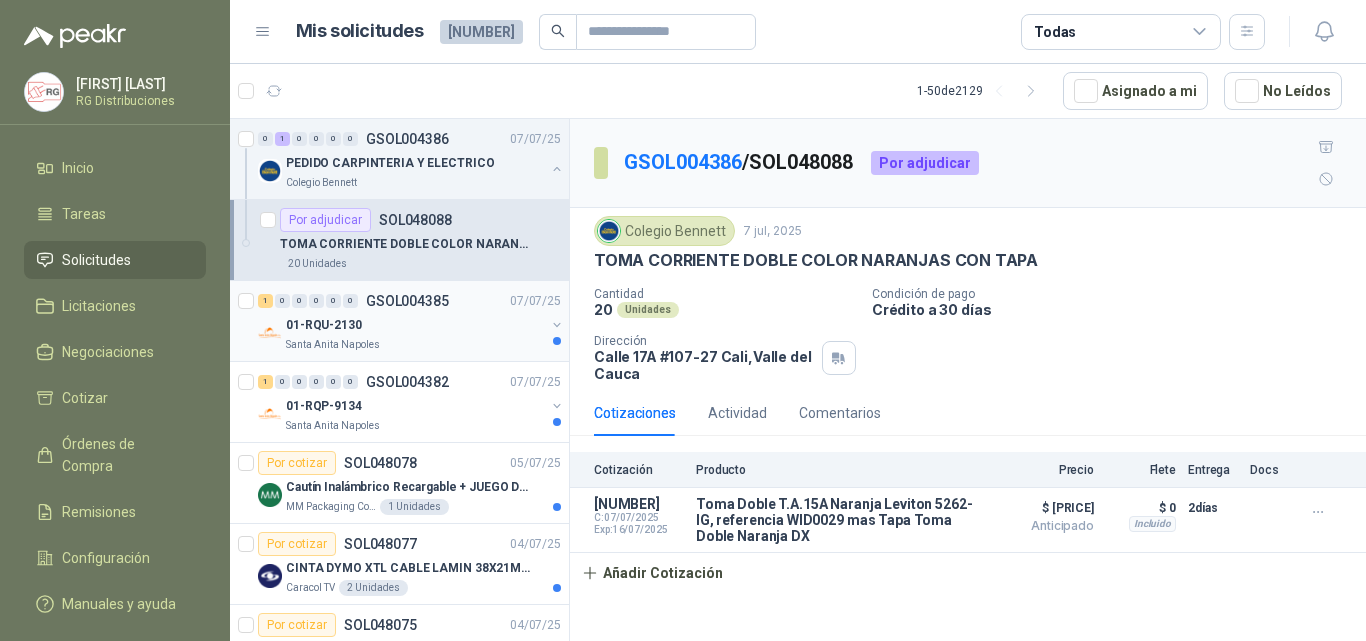 click on "1   0   0   0   0   0   GSOL004385 07/07/25" at bounding box center [411, 301] 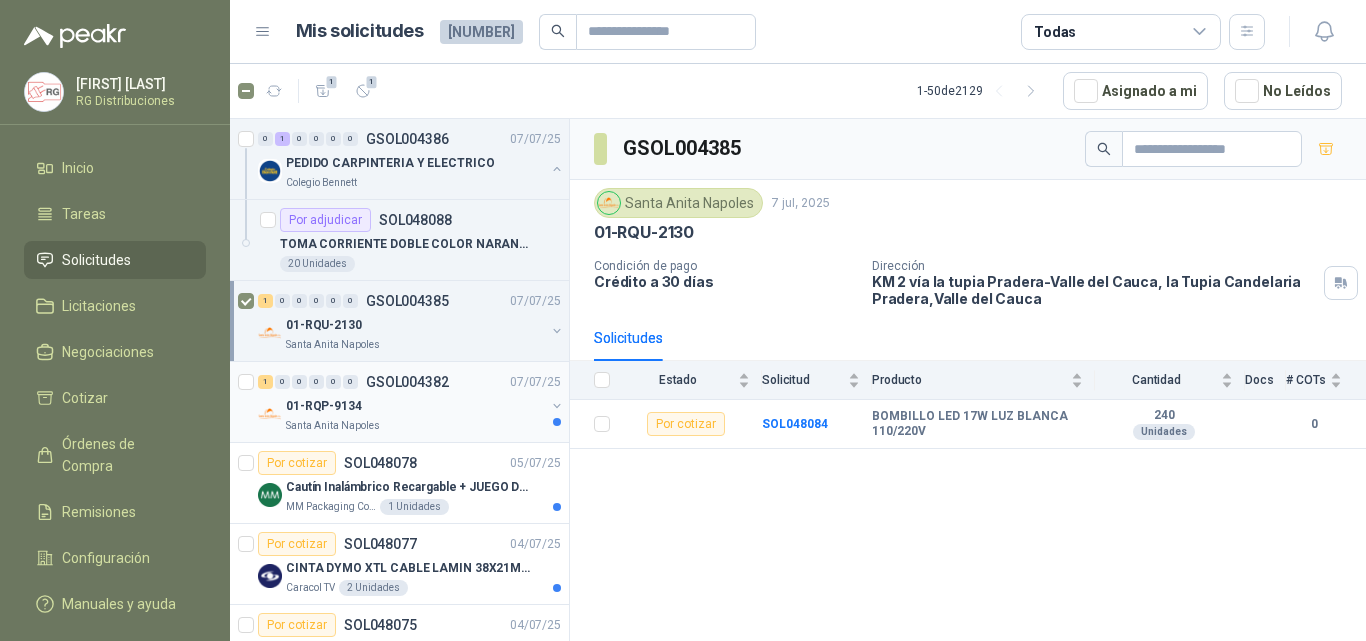 click on "01-RQP-9134" at bounding box center (415, 406) 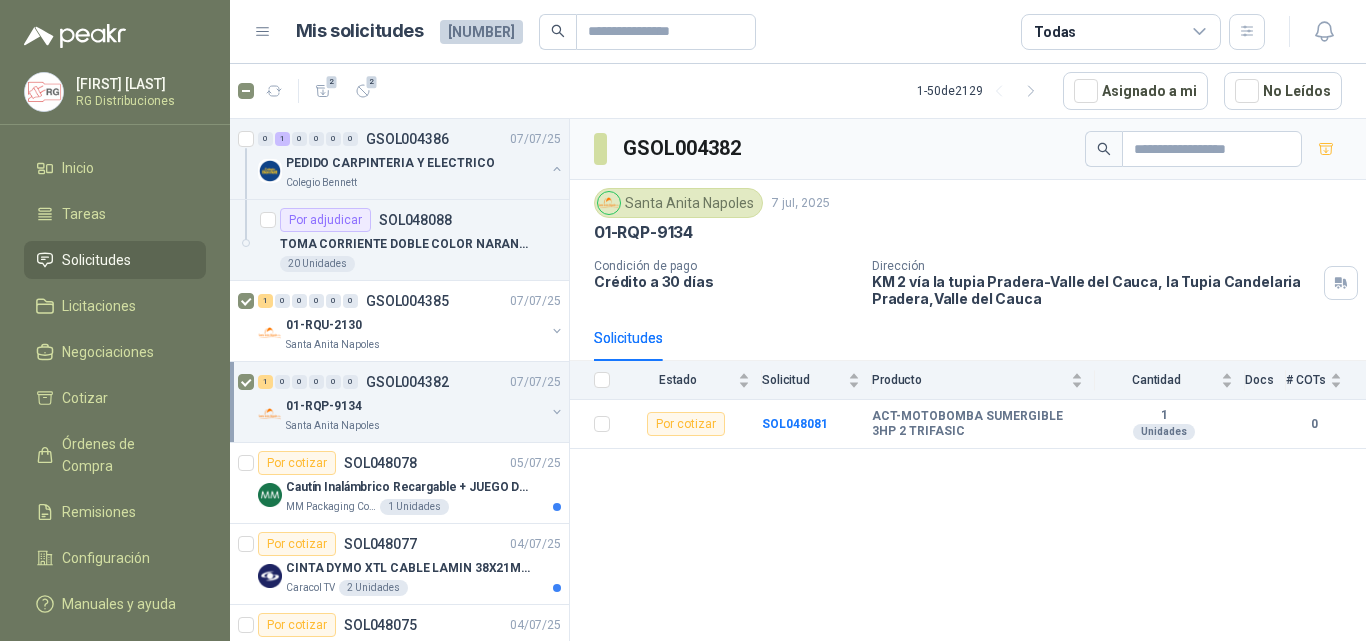 scroll, scrollTop: 100, scrollLeft: 0, axis: vertical 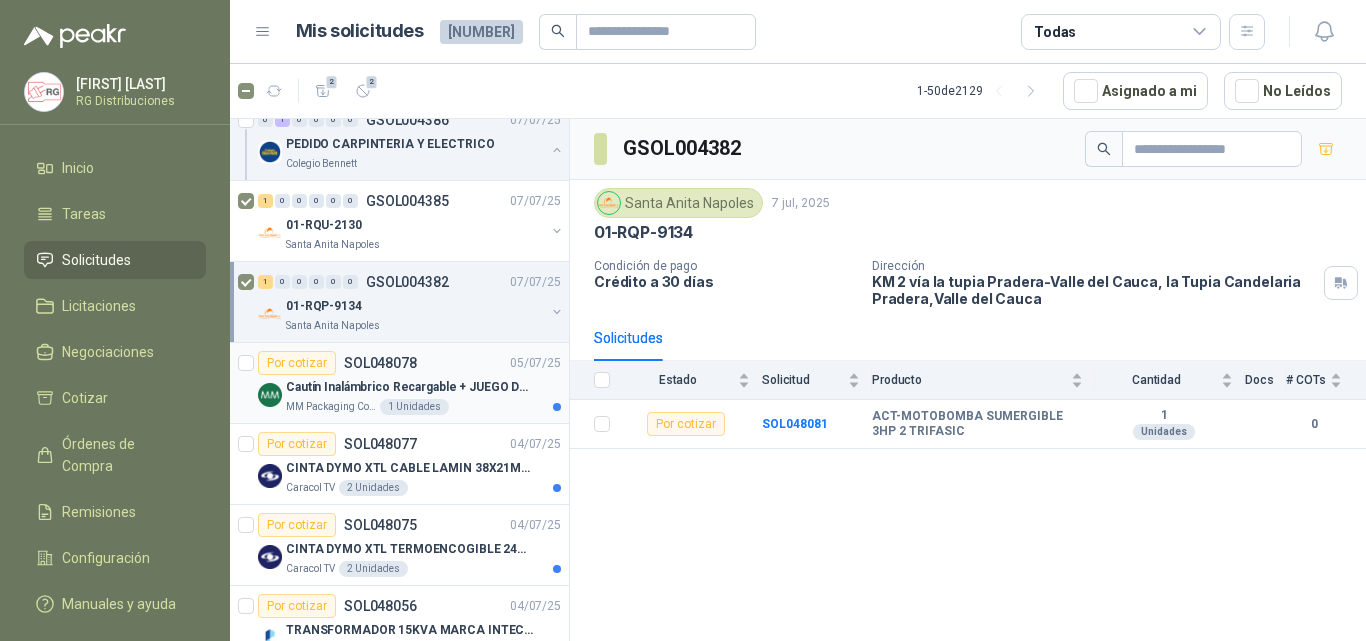 click on "Cautín Inalámbrico Recargable + JUEGO DE PUNTAS" at bounding box center (410, 387) 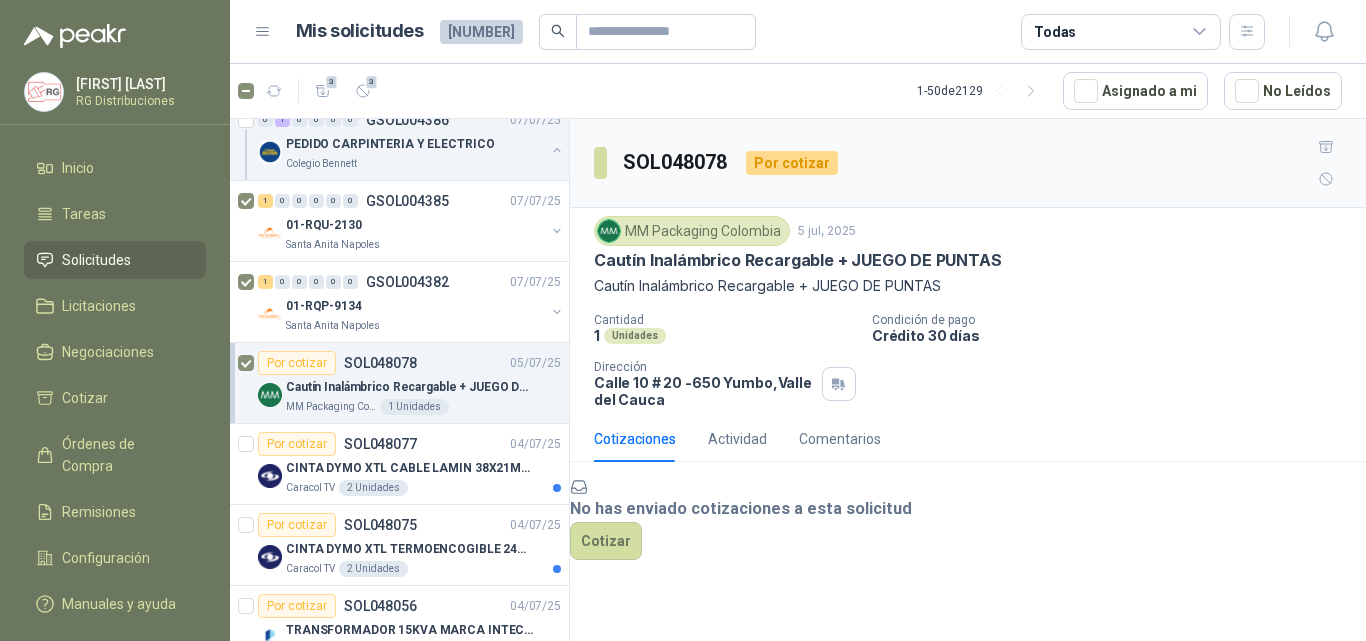 scroll, scrollTop: 200, scrollLeft: 0, axis: vertical 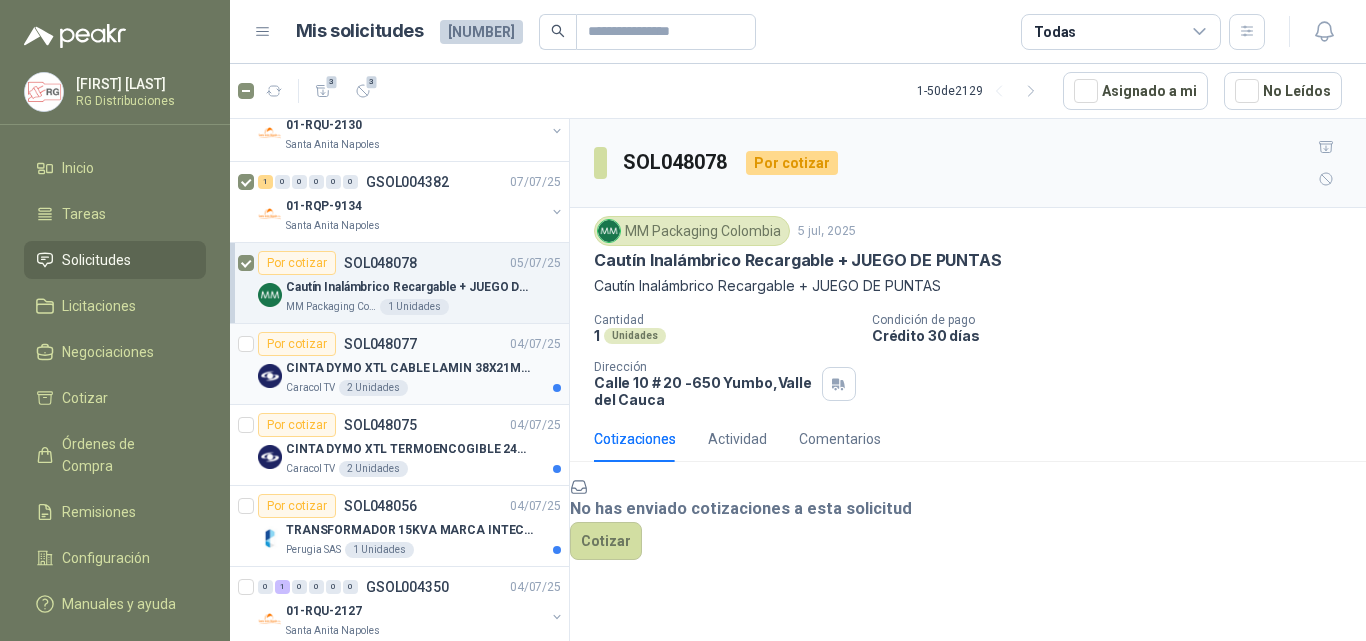 click on "Por cotizar SOL048077 04/07/25" at bounding box center [409, 344] 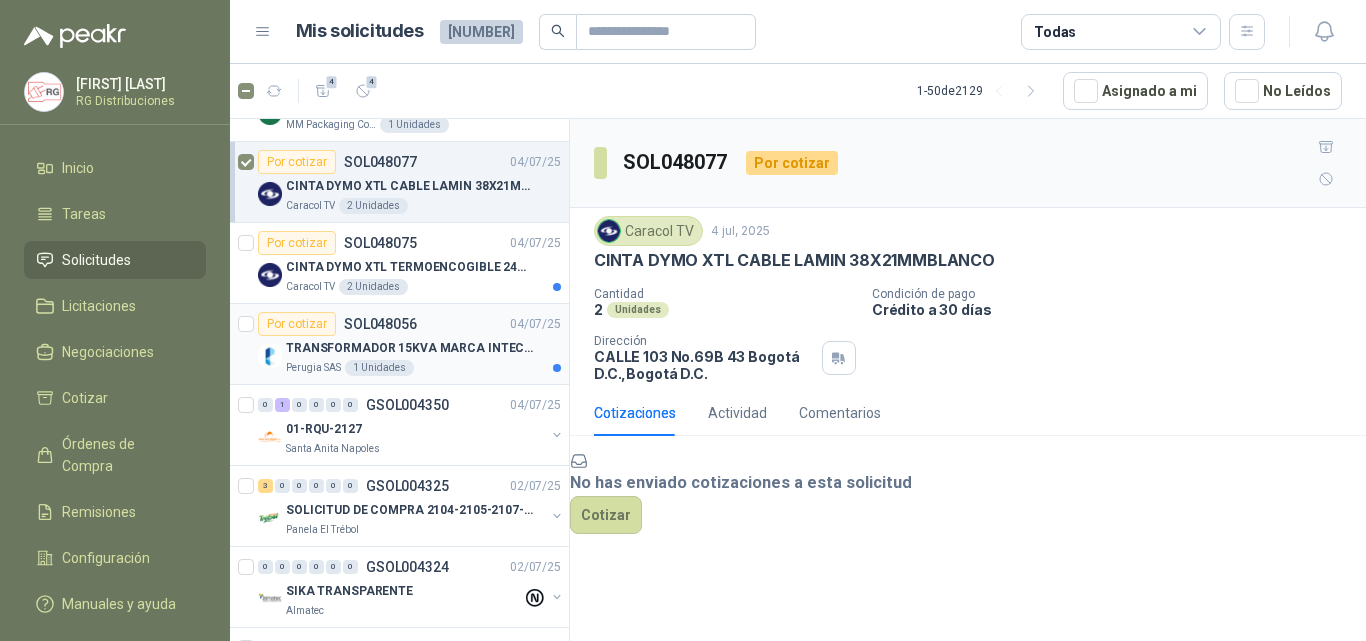 scroll, scrollTop: 400, scrollLeft: 0, axis: vertical 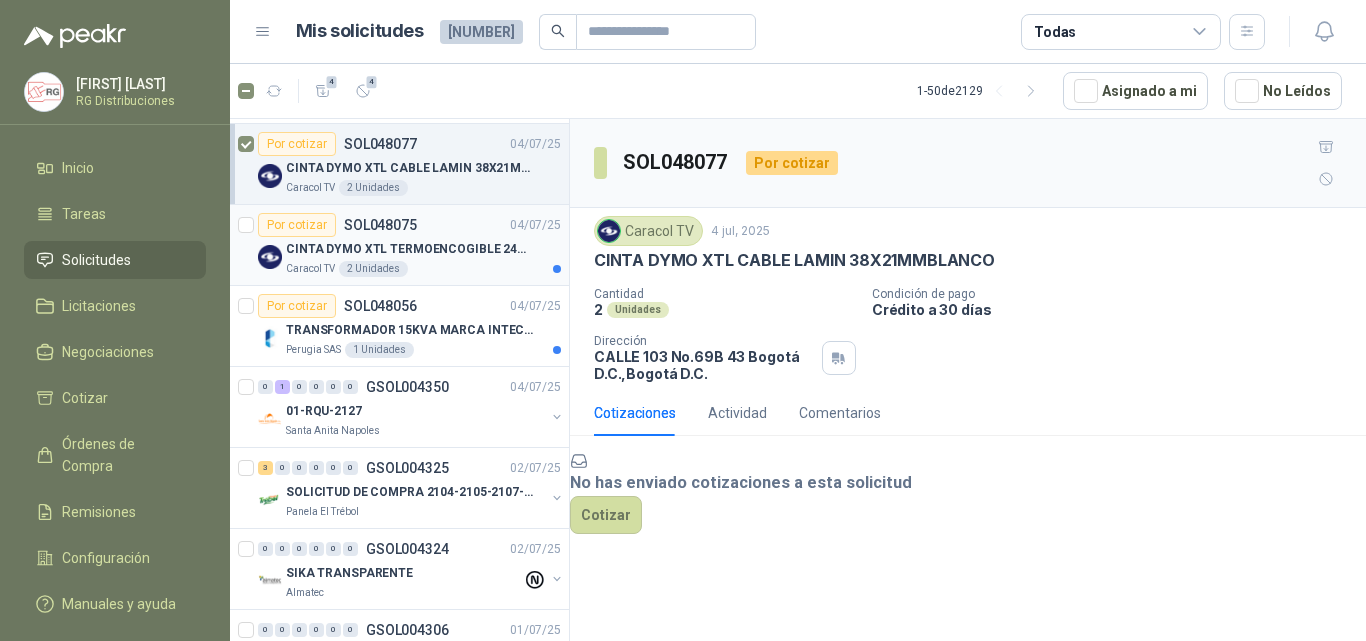 click on "Caracol TV 2   Unidades" at bounding box center (423, 269) 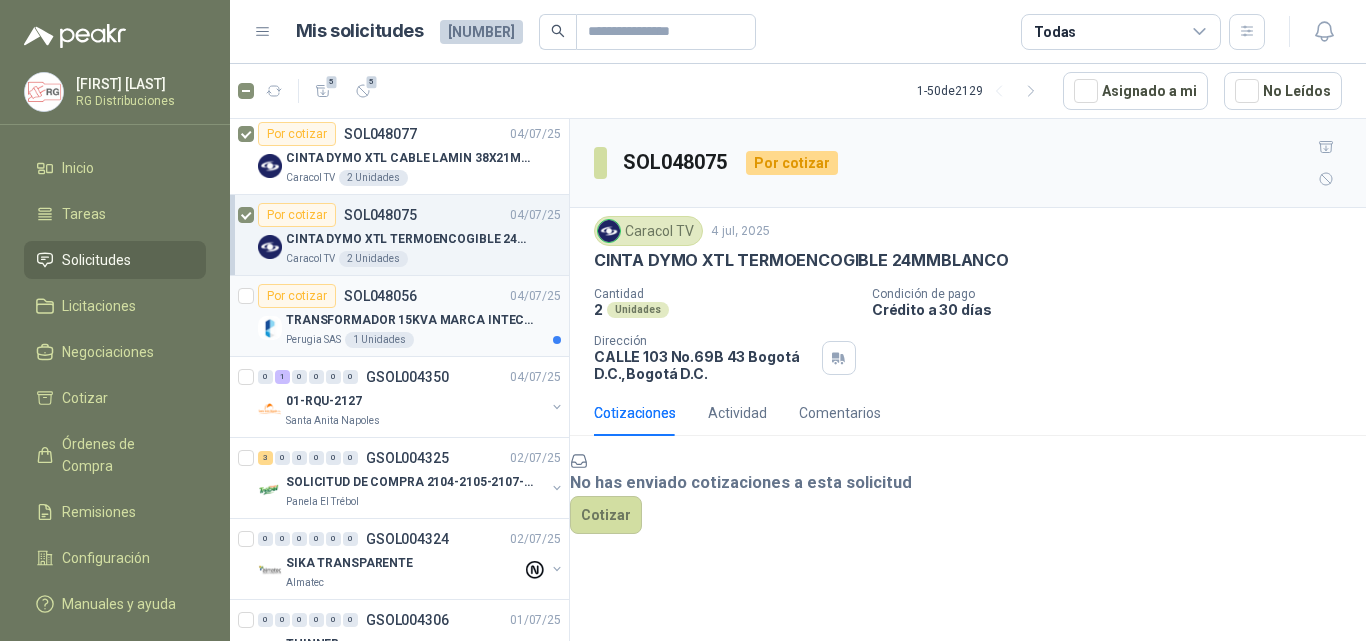 scroll, scrollTop: 400, scrollLeft: 0, axis: vertical 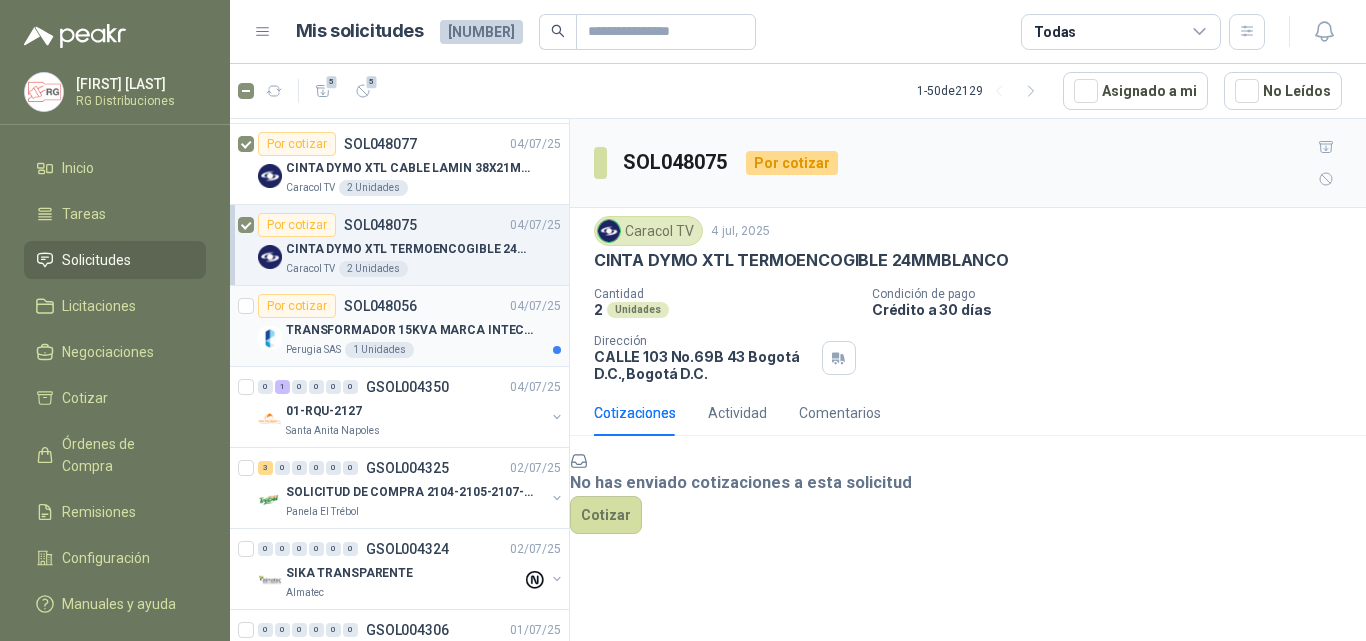 click on "Por cotizar SOL048075 04/07/25" at bounding box center (409, 306) 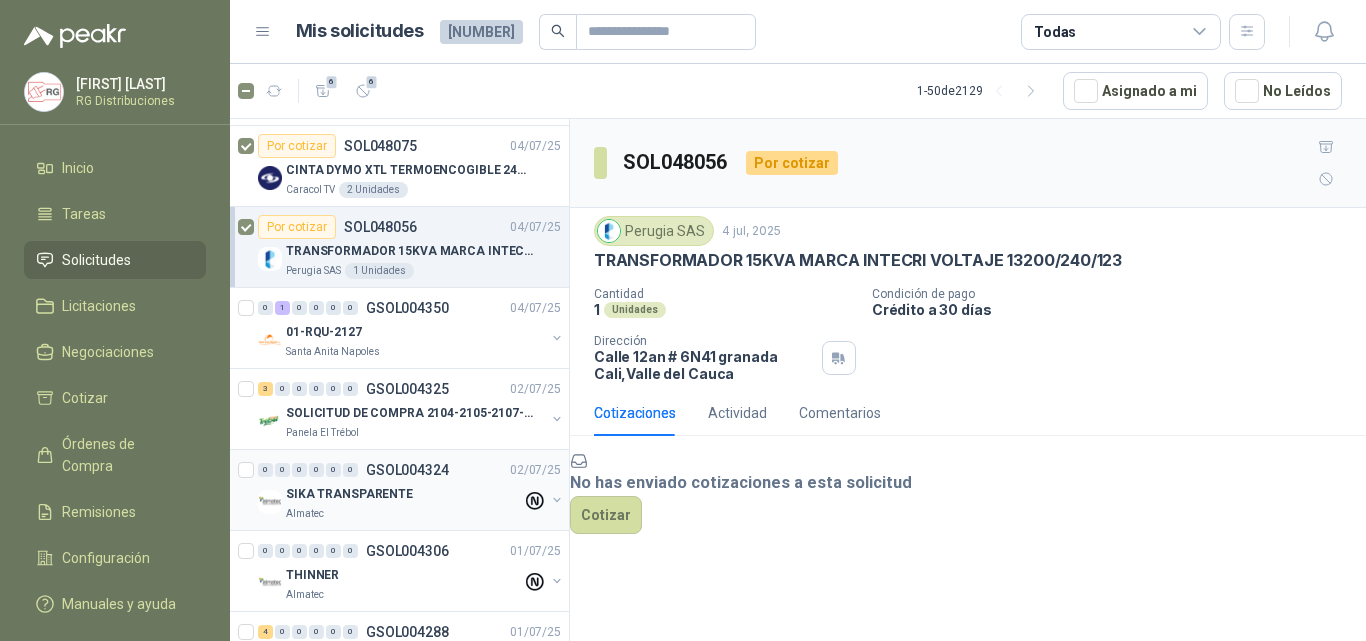 scroll, scrollTop: 500, scrollLeft: 0, axis: vertical 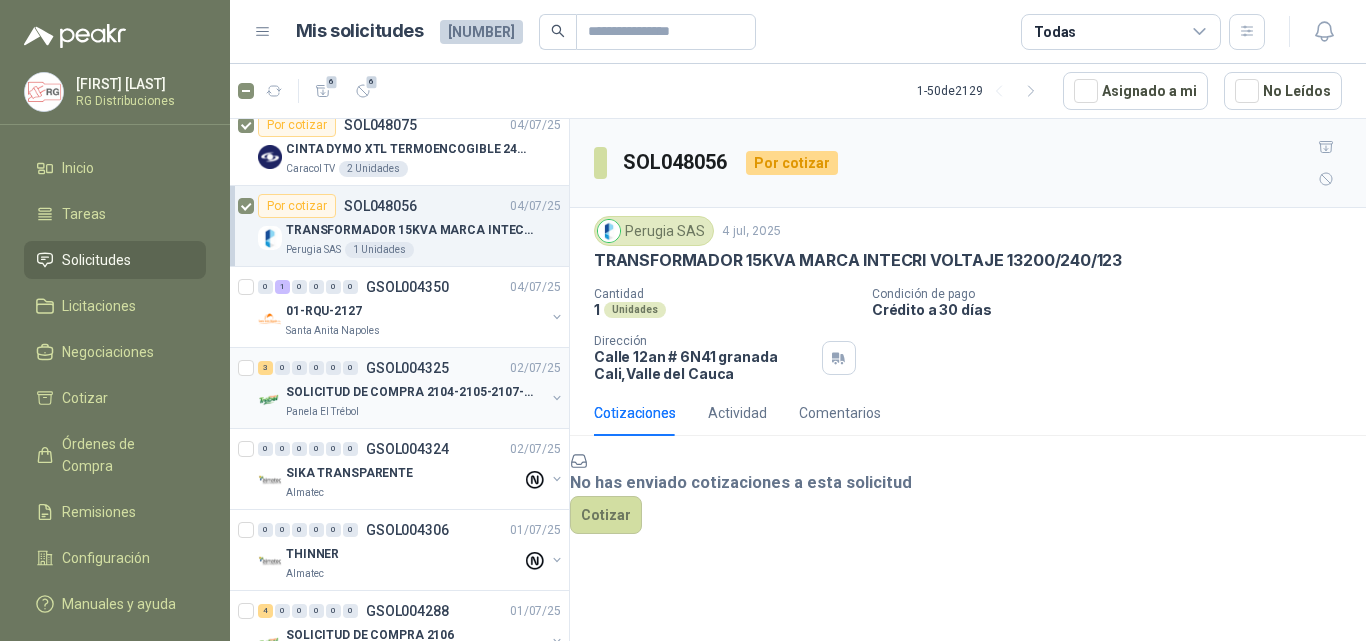 click on "SOLICITUD DE COMPRA 2104-2105-2107-2110" at bounding box center (410, 392) 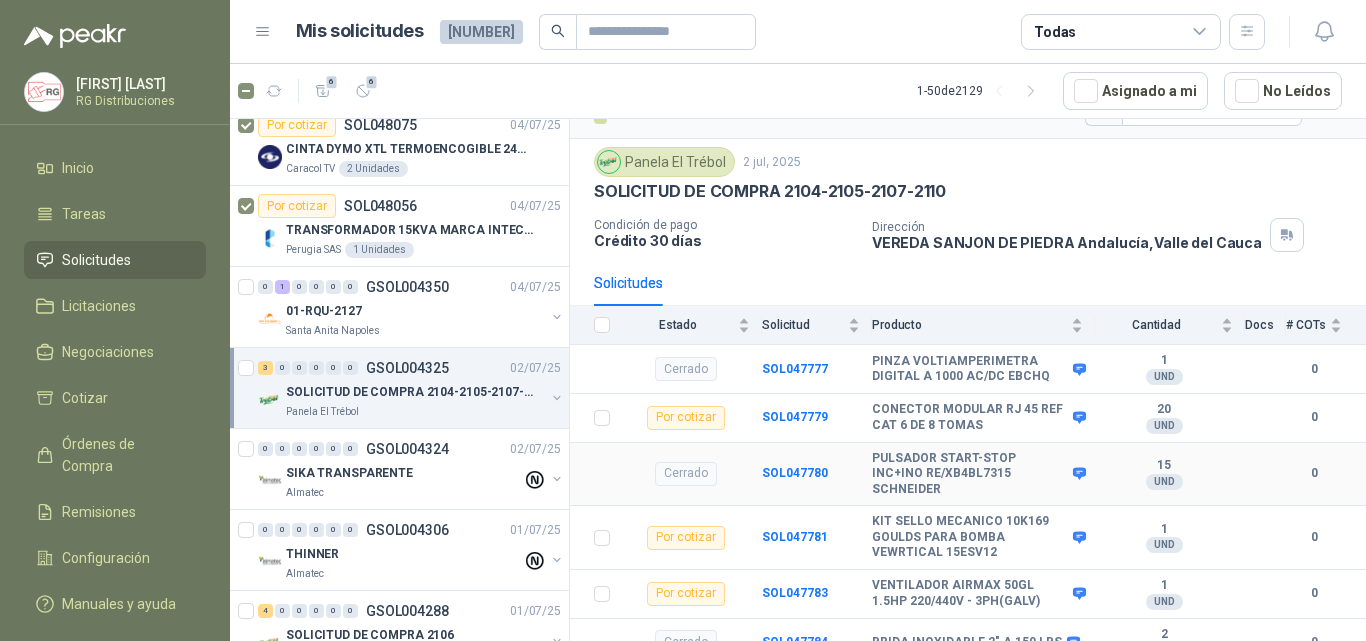 scroll, scrollTop: 0, scrollLeft: 0, axis: both 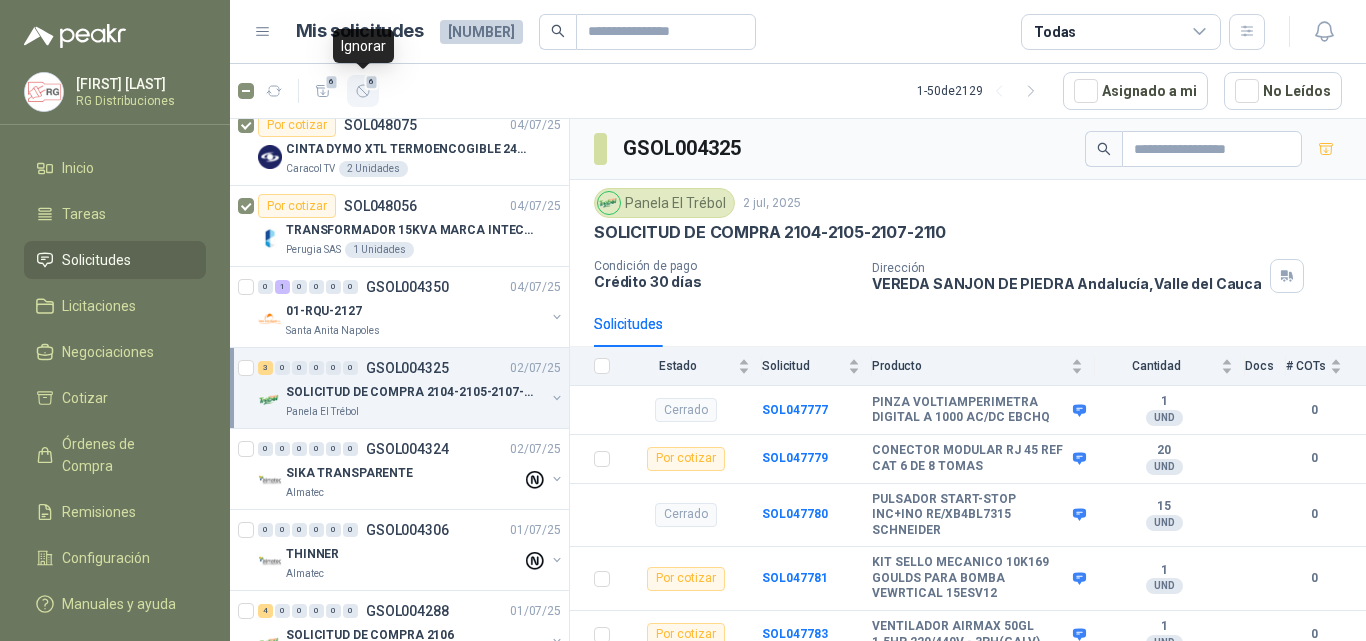 click at bounding box center (363, 91) 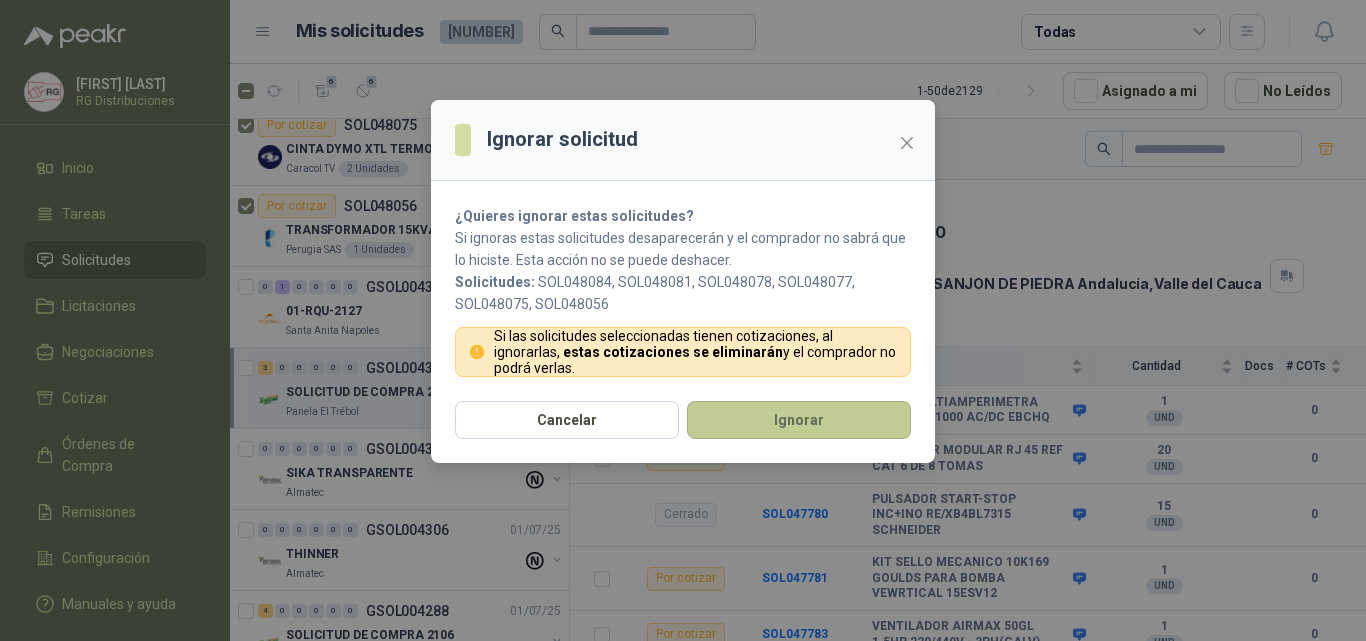 click on "Ignorar" at bounding box center (799, 420) 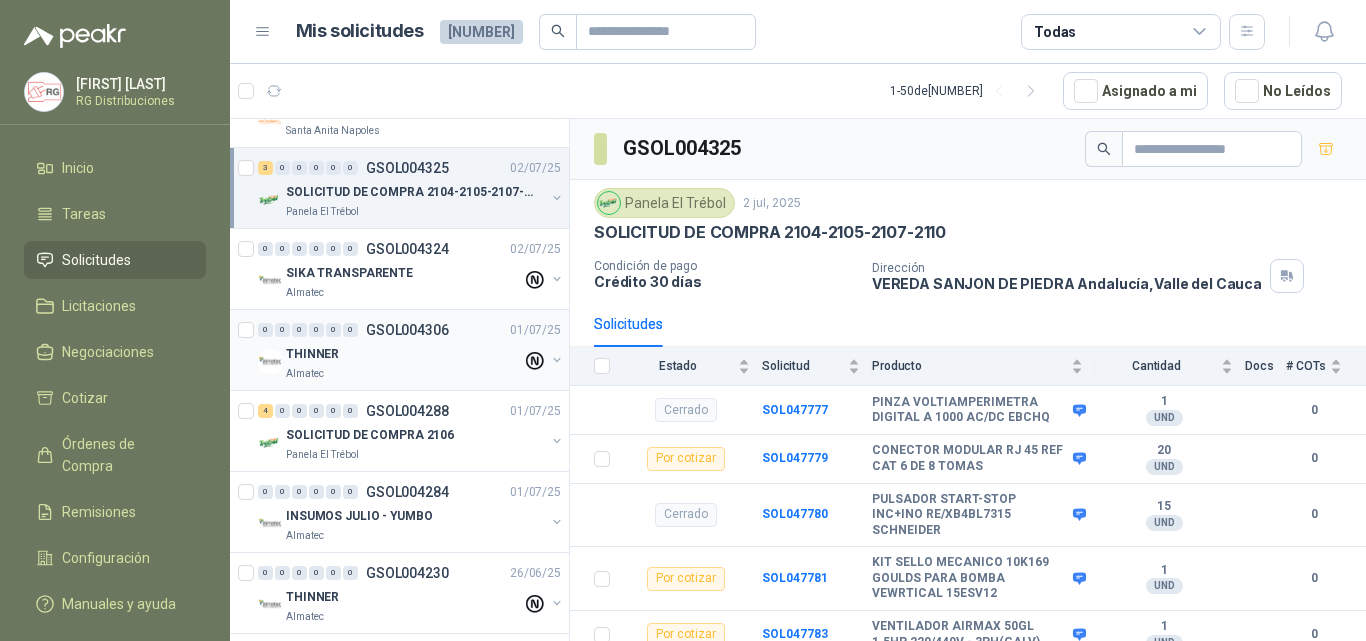 scroll, scrollTop: 0, scrollLeft: 0, axis: both 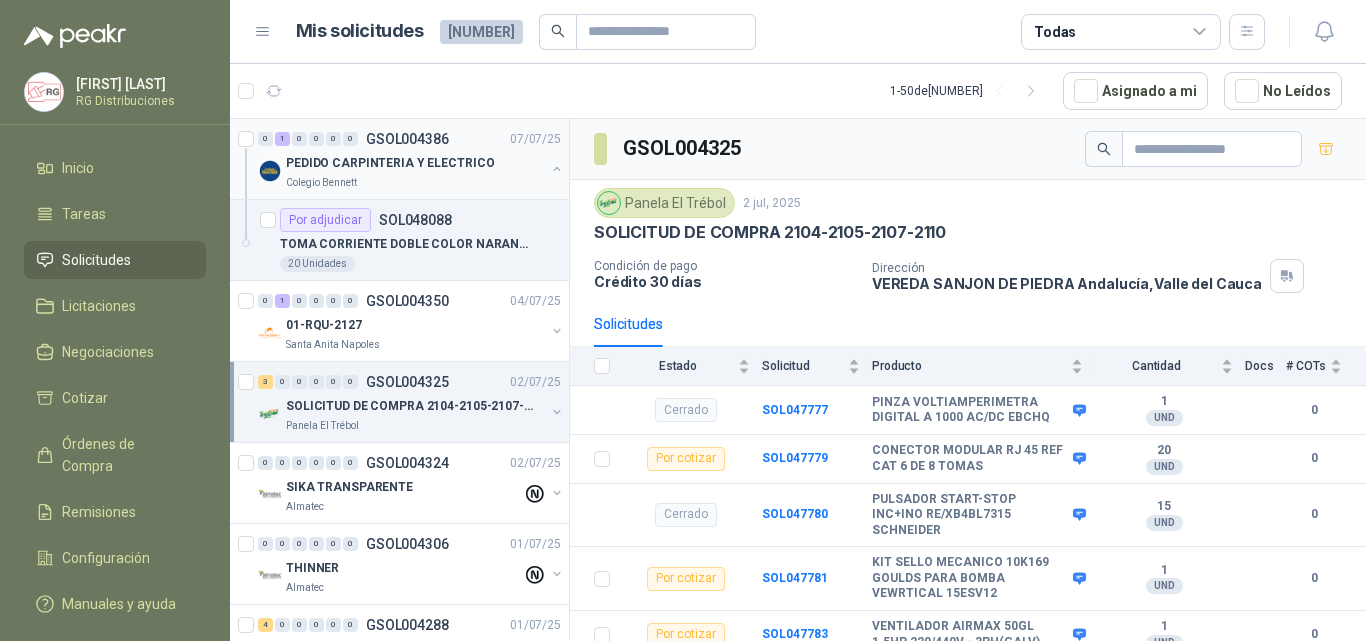 click at bounding box center [557, 169] 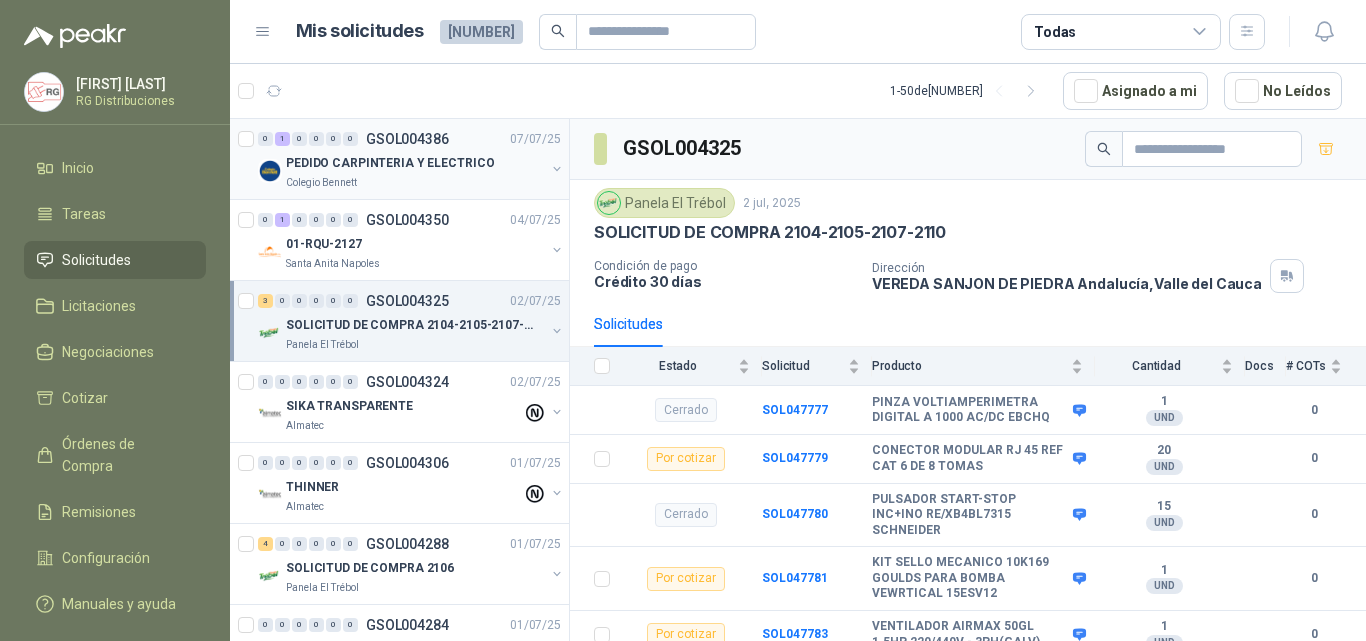 click on "PEDIDO CARPINTERIA Y ELECTRICO" at bounding box center [390, 163] 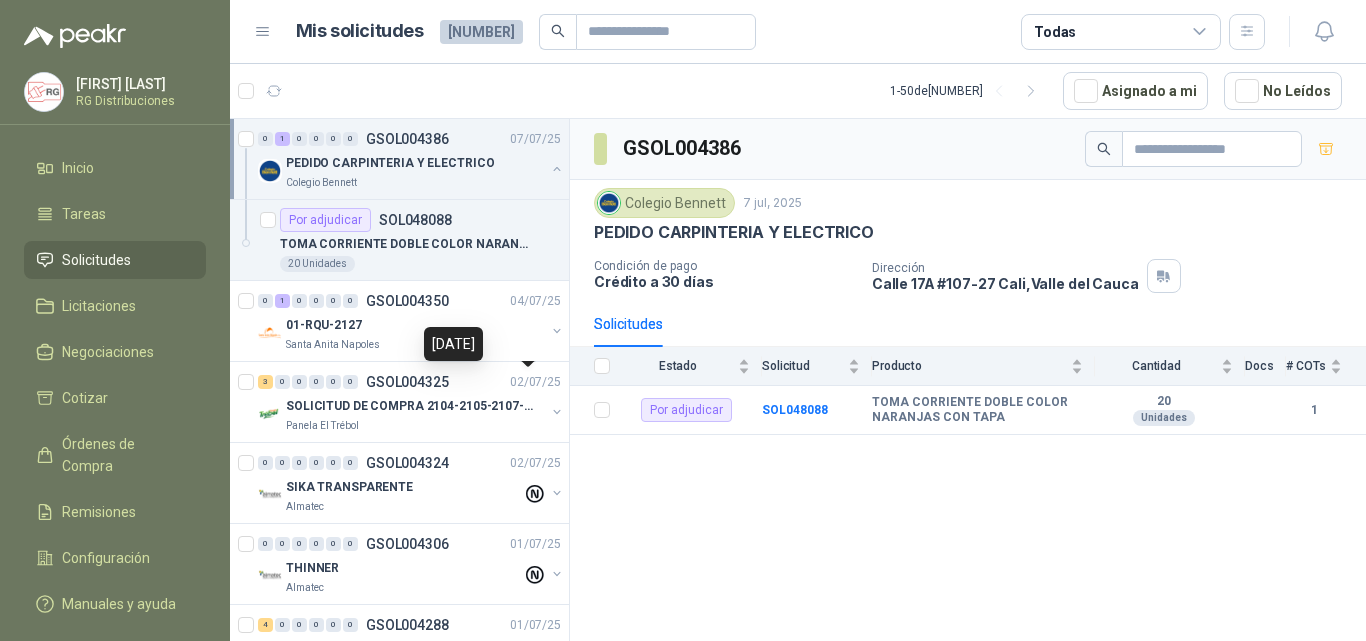 click at bounding box center (557, 169) 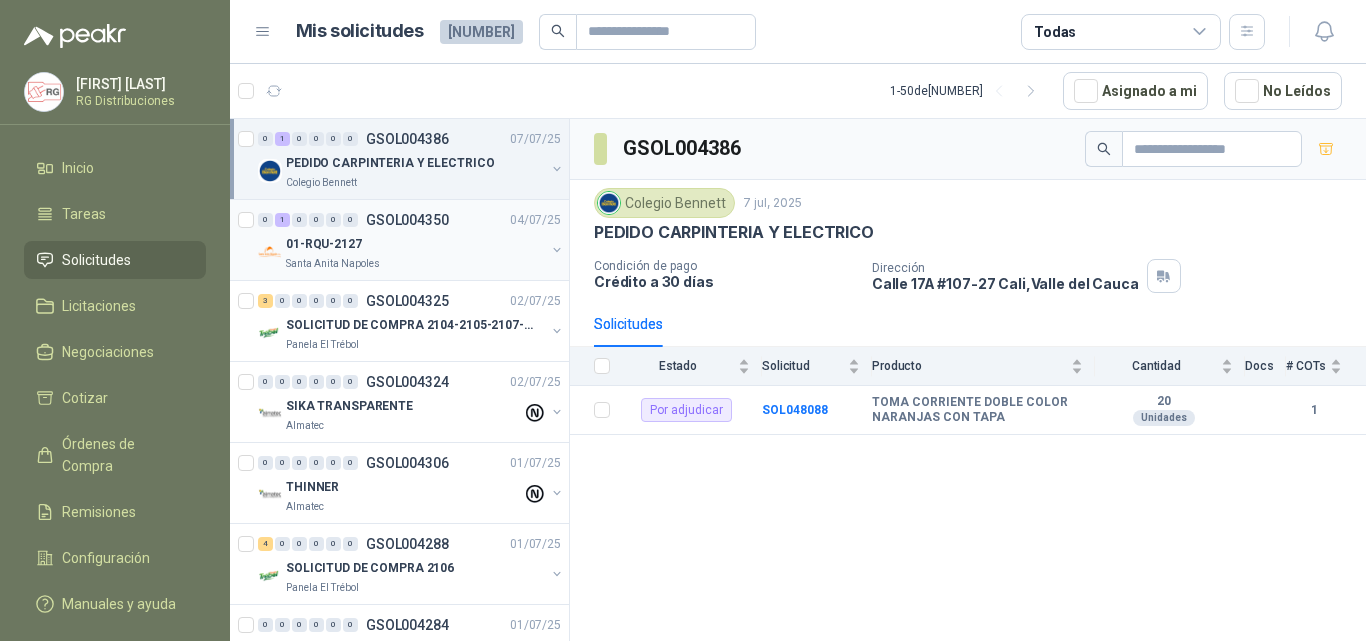 click on "01-RQU-2127" at bounding box center (415, 244) 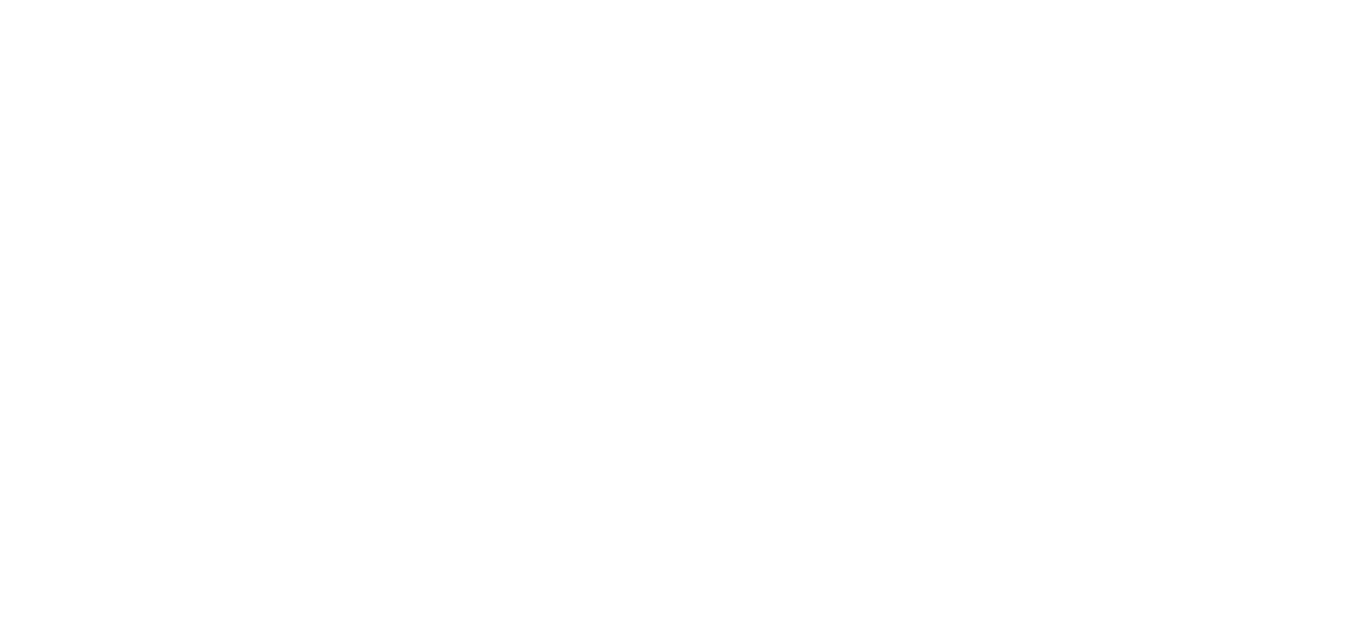 scroll, scrollTop: 0, scrollLeft: 0, axis: both 